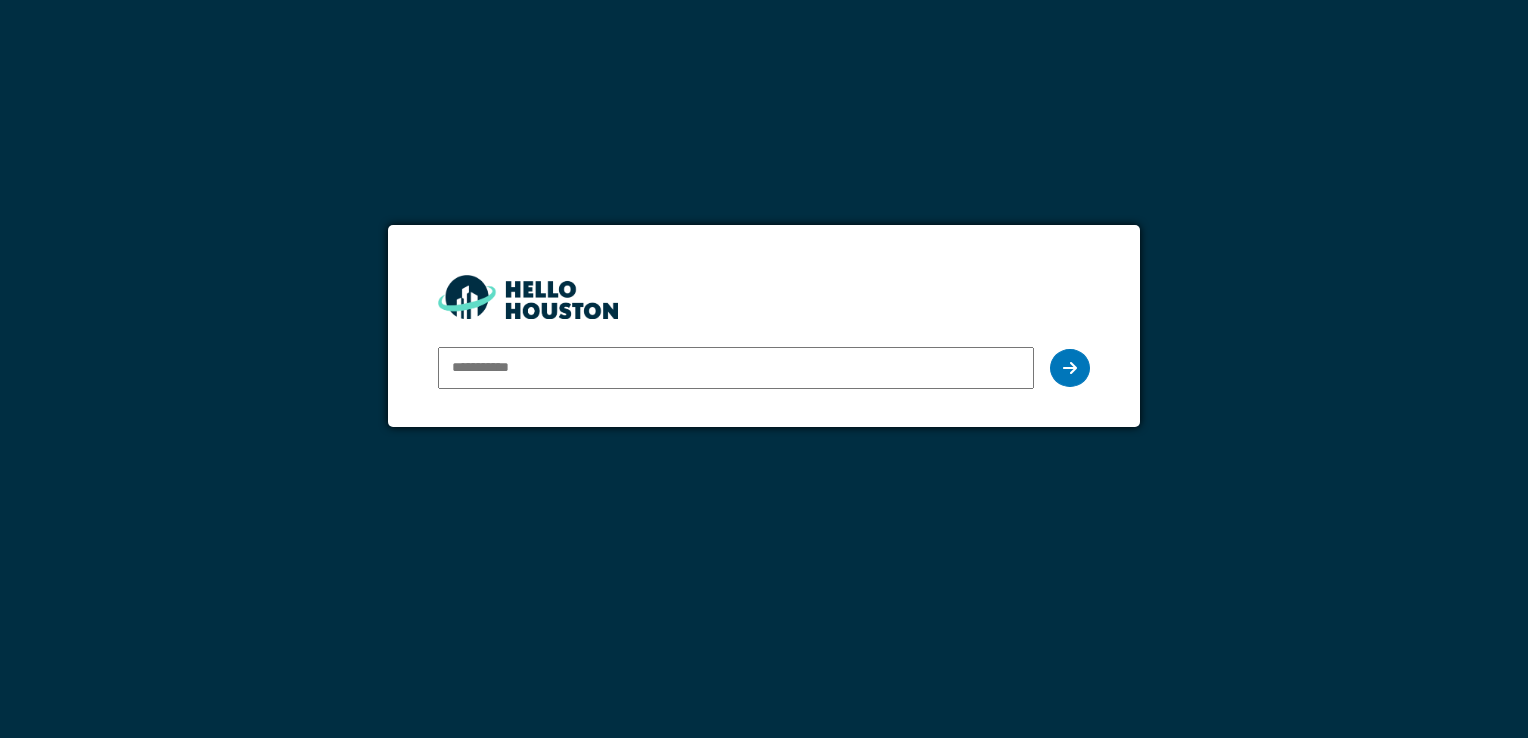 click at bounding box center [735, 368] 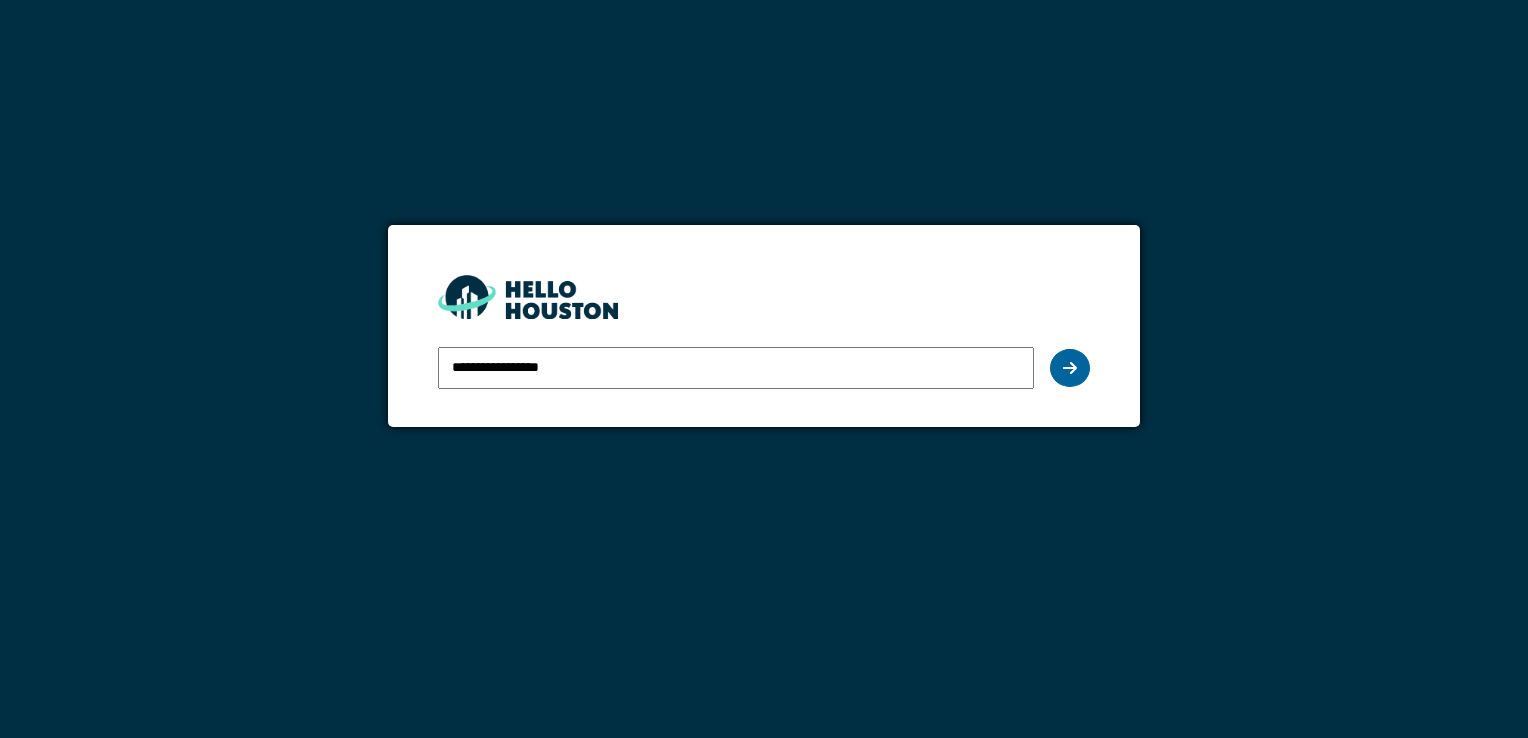 click at bounding box center [1070, 368] 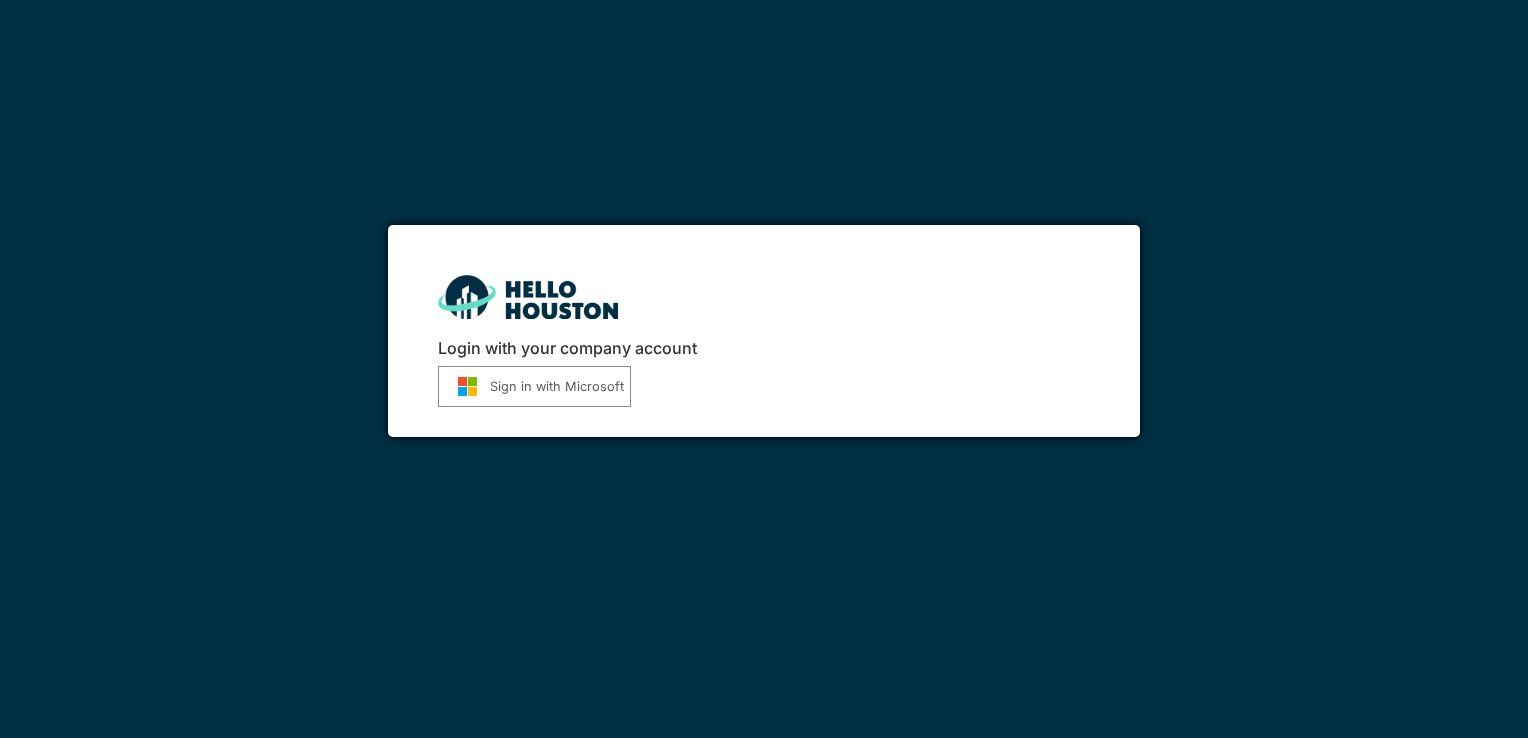 scroll, scrollTop: 0, scrollLeft: 0, axis: both 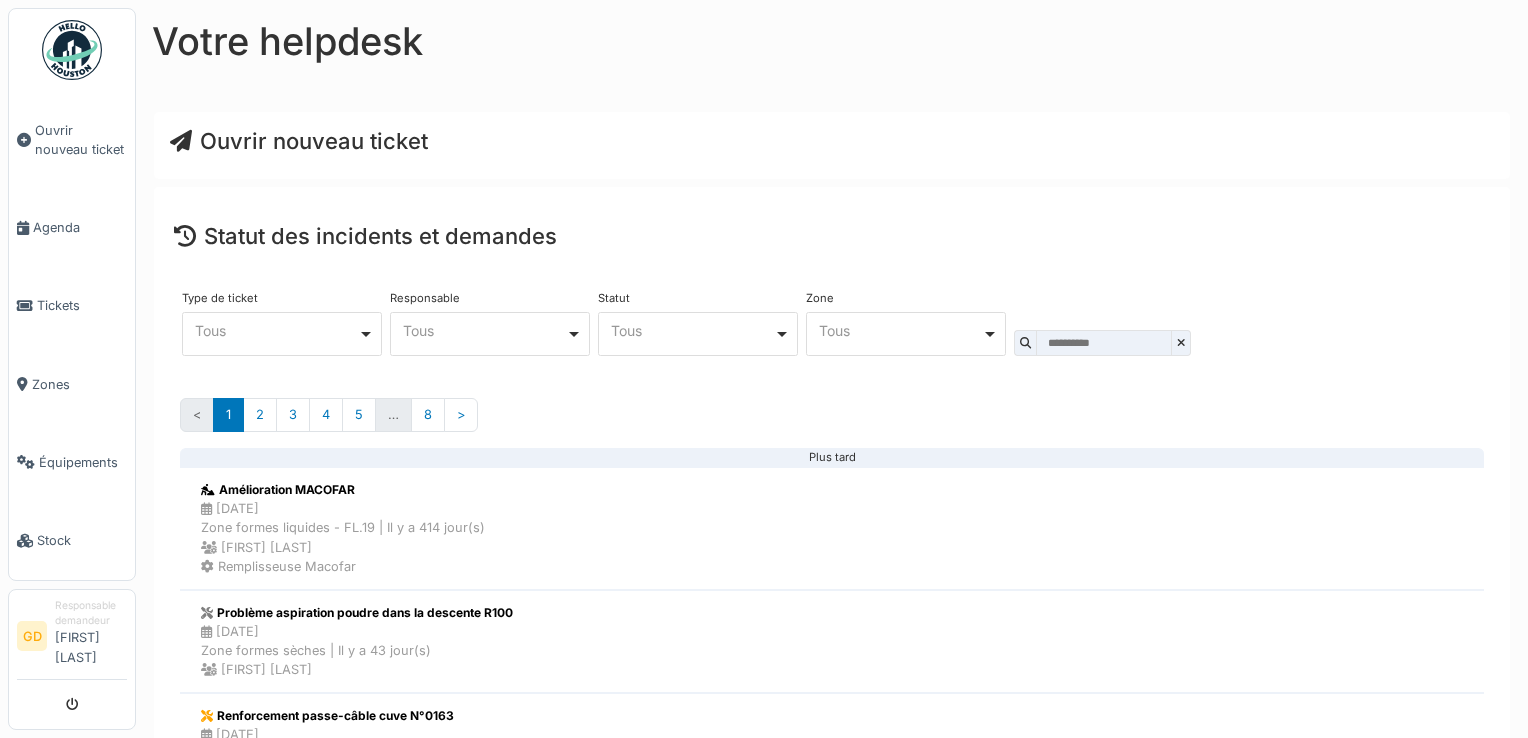 click on "Ouvrir nouveau ticket" at bounding box center [299, 141] 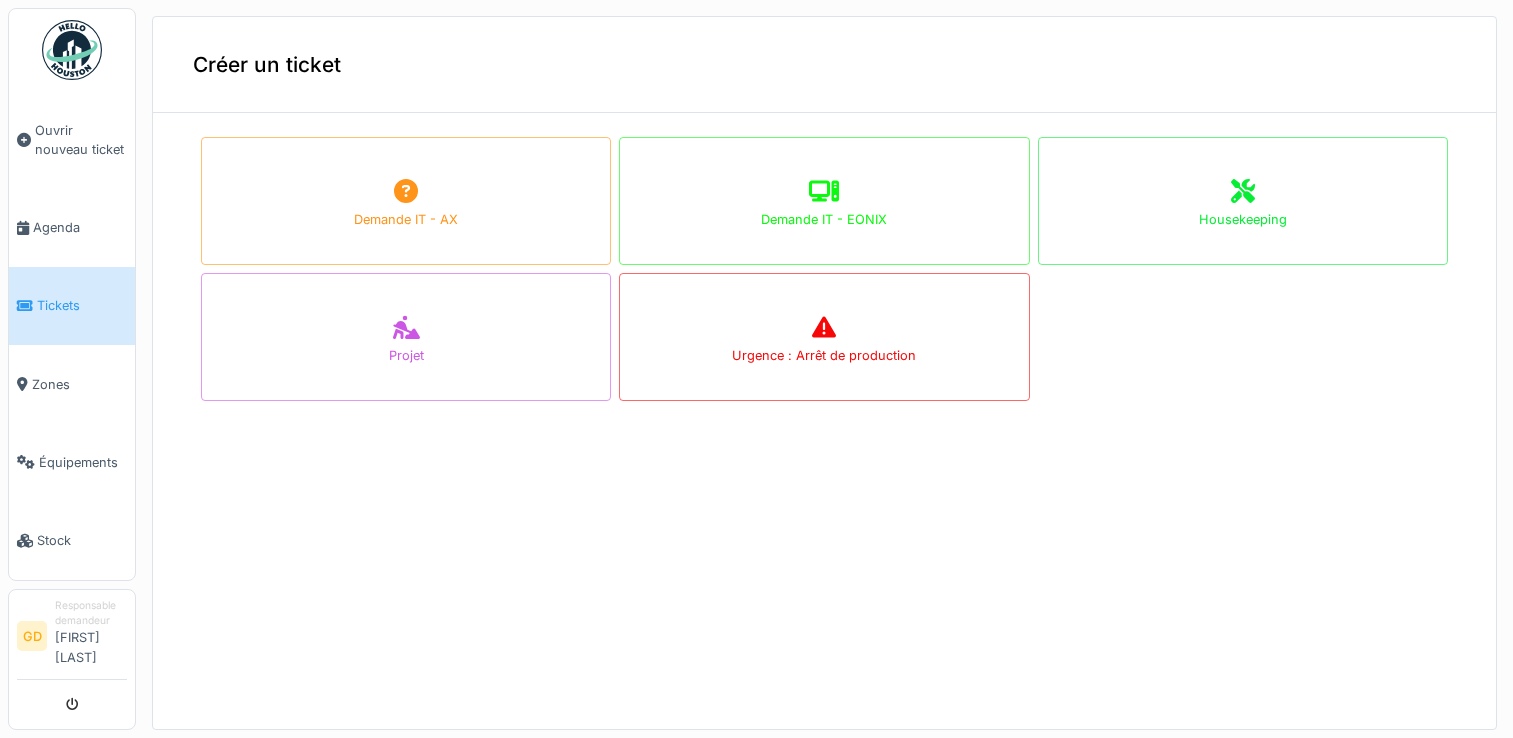 scroll, scrollTop: 0, scrollLeft: 0, axis: both 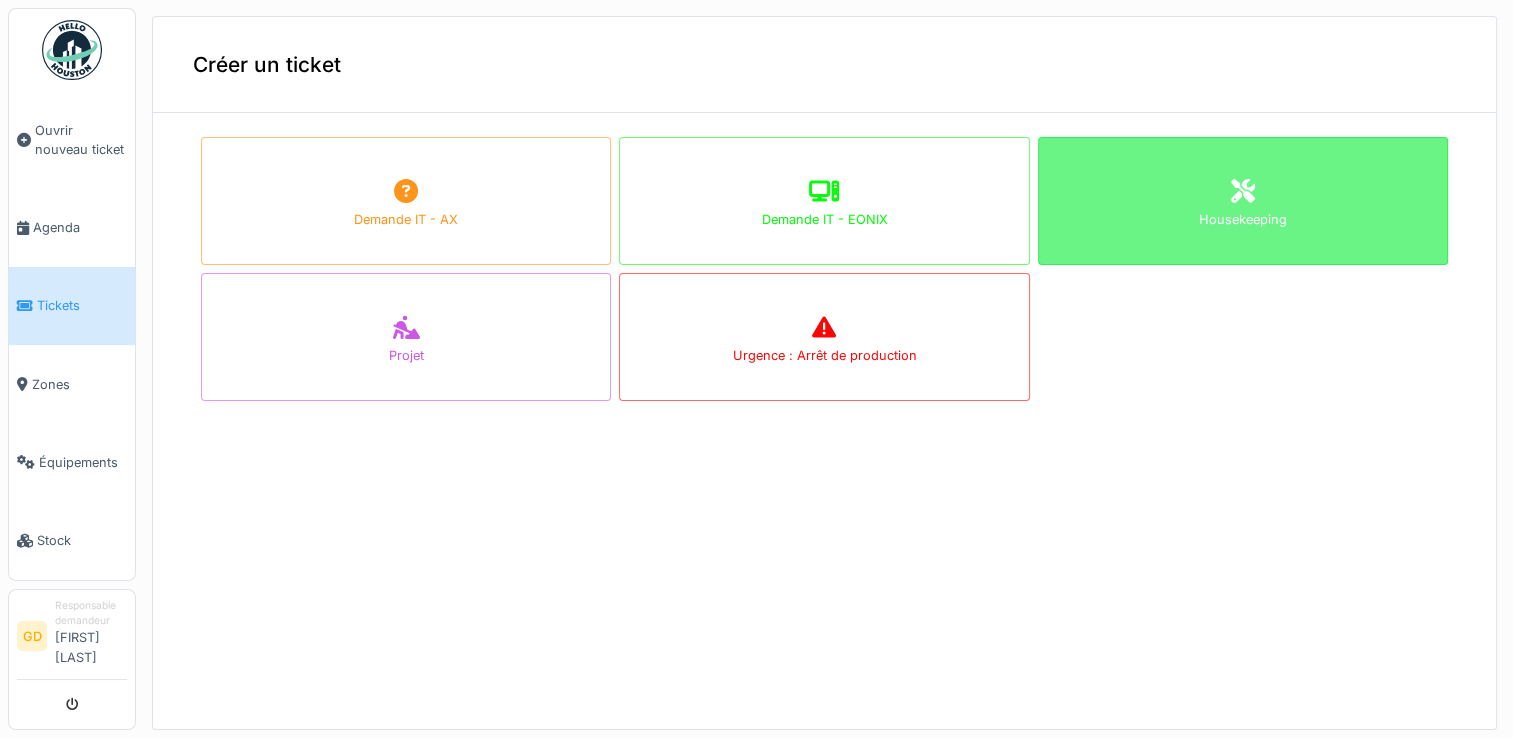 click on "Housekeeping" at bounding box center [1243, 201] 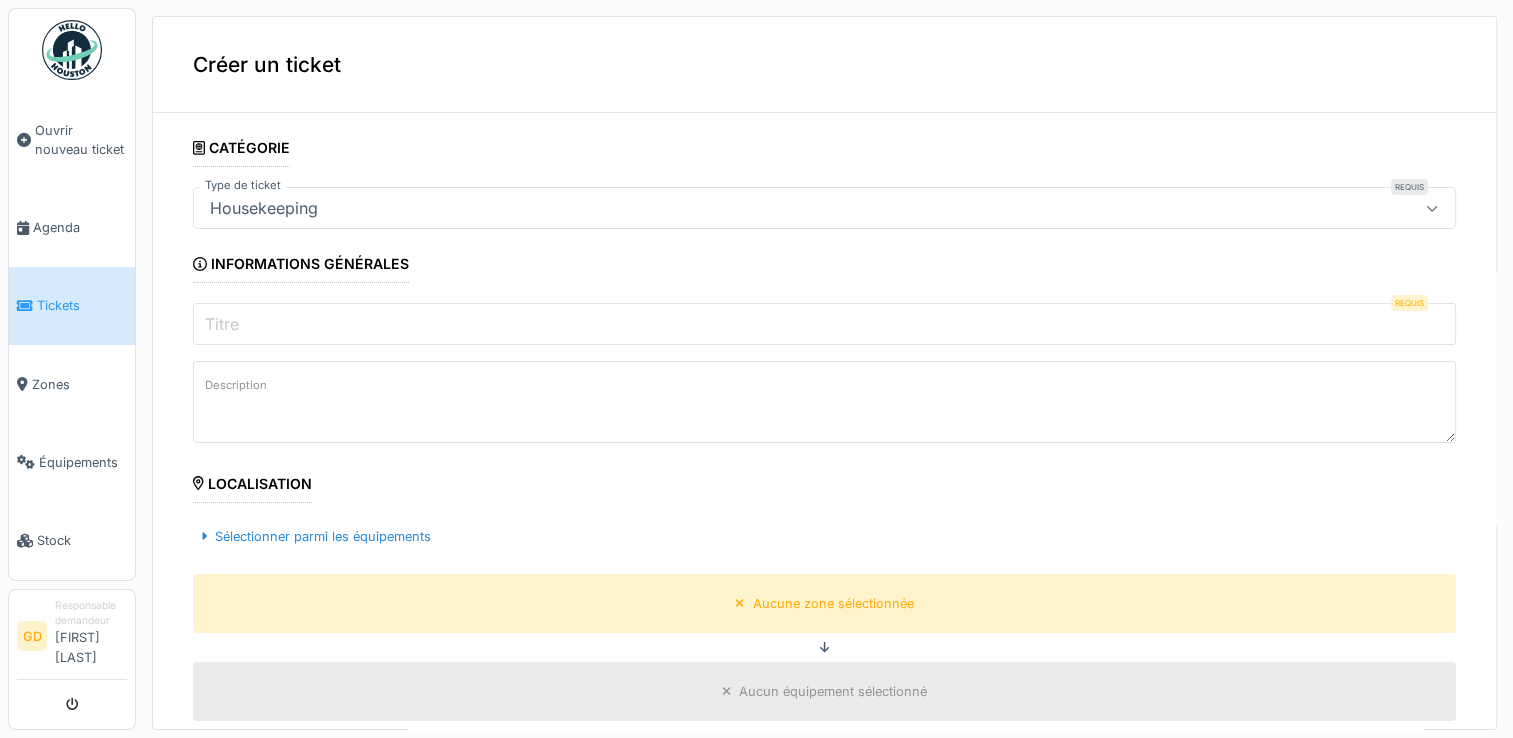 click on "Housekeeping" at bounding box center [264, 208] 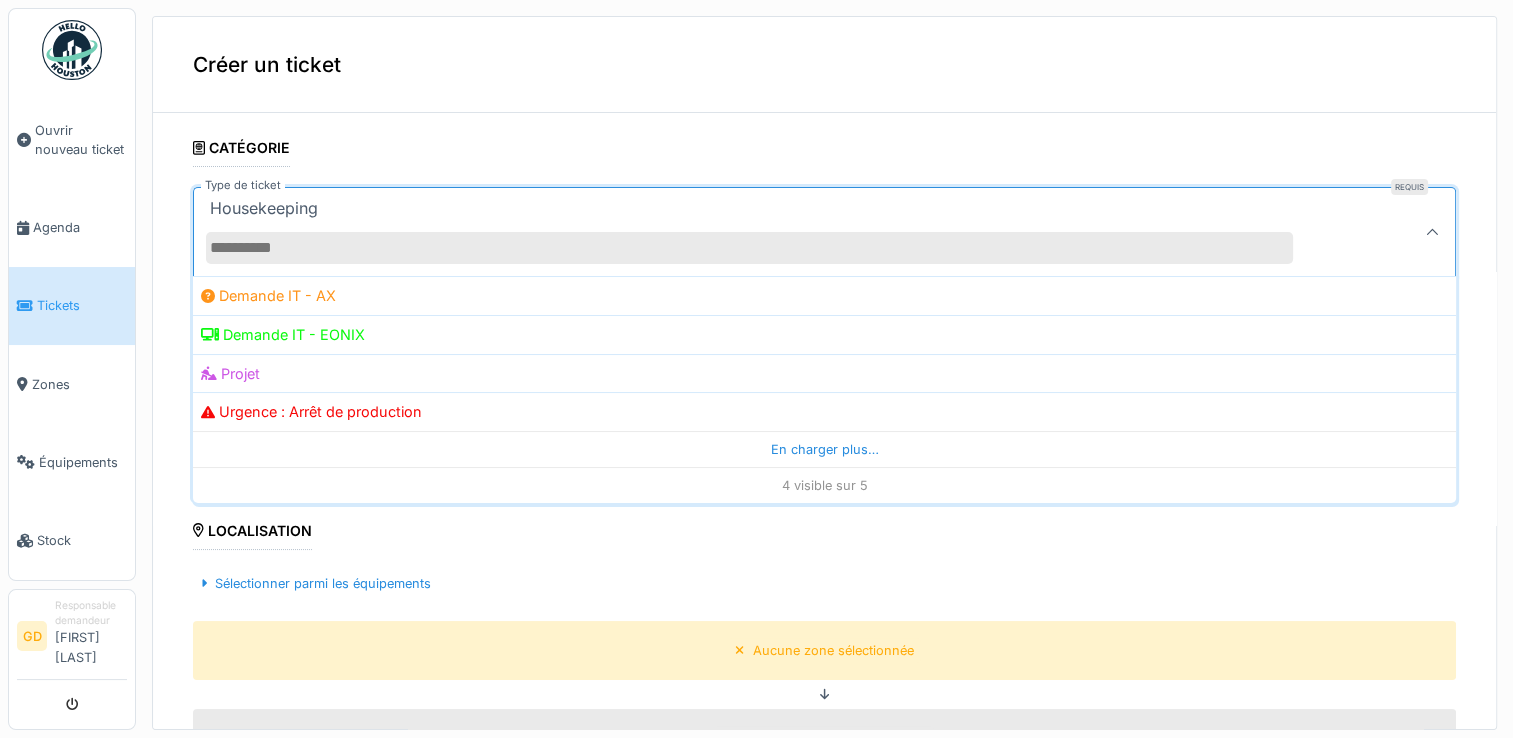 click on "Créer un ticket" at bounding box center (824, 65) 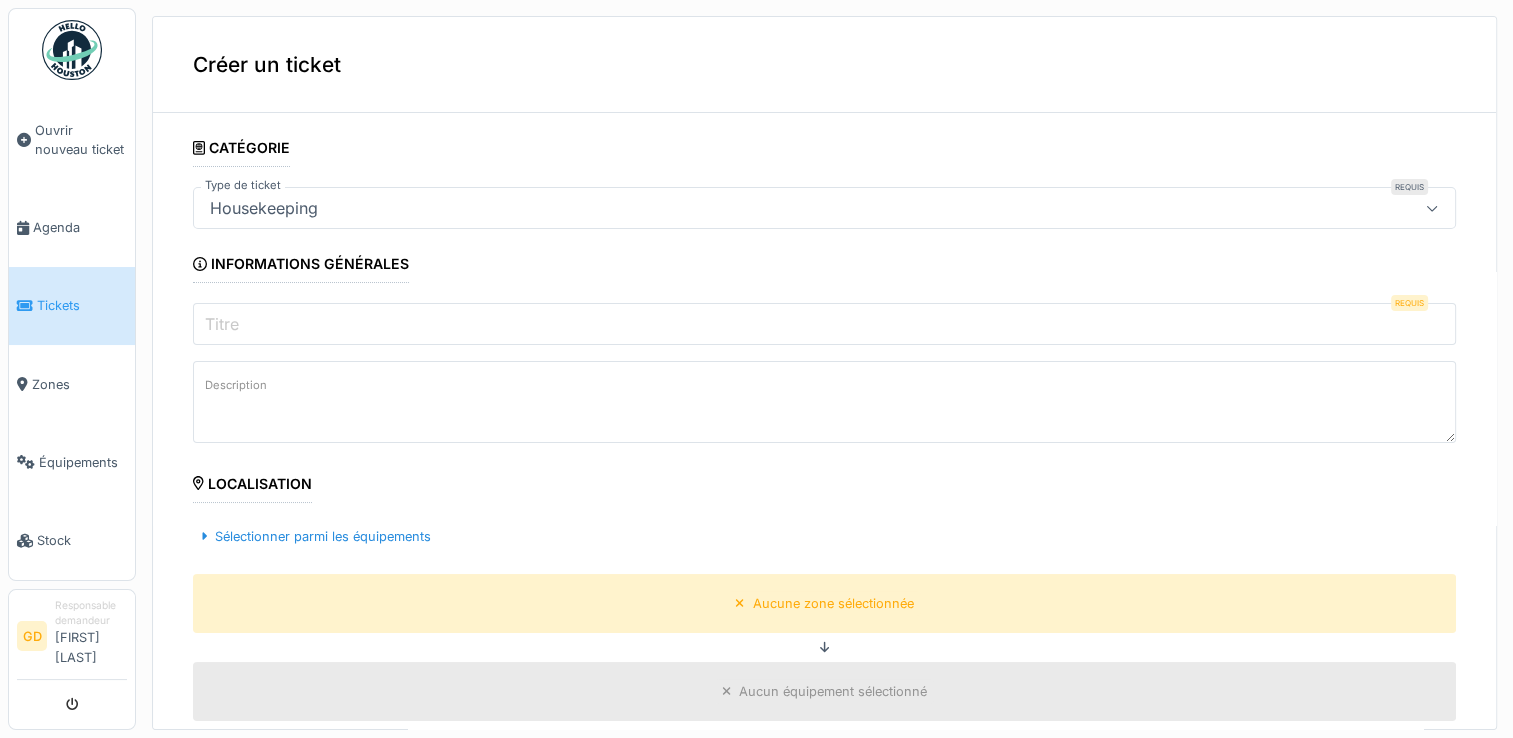 click on "Titre" at bounding box center [824, 324] 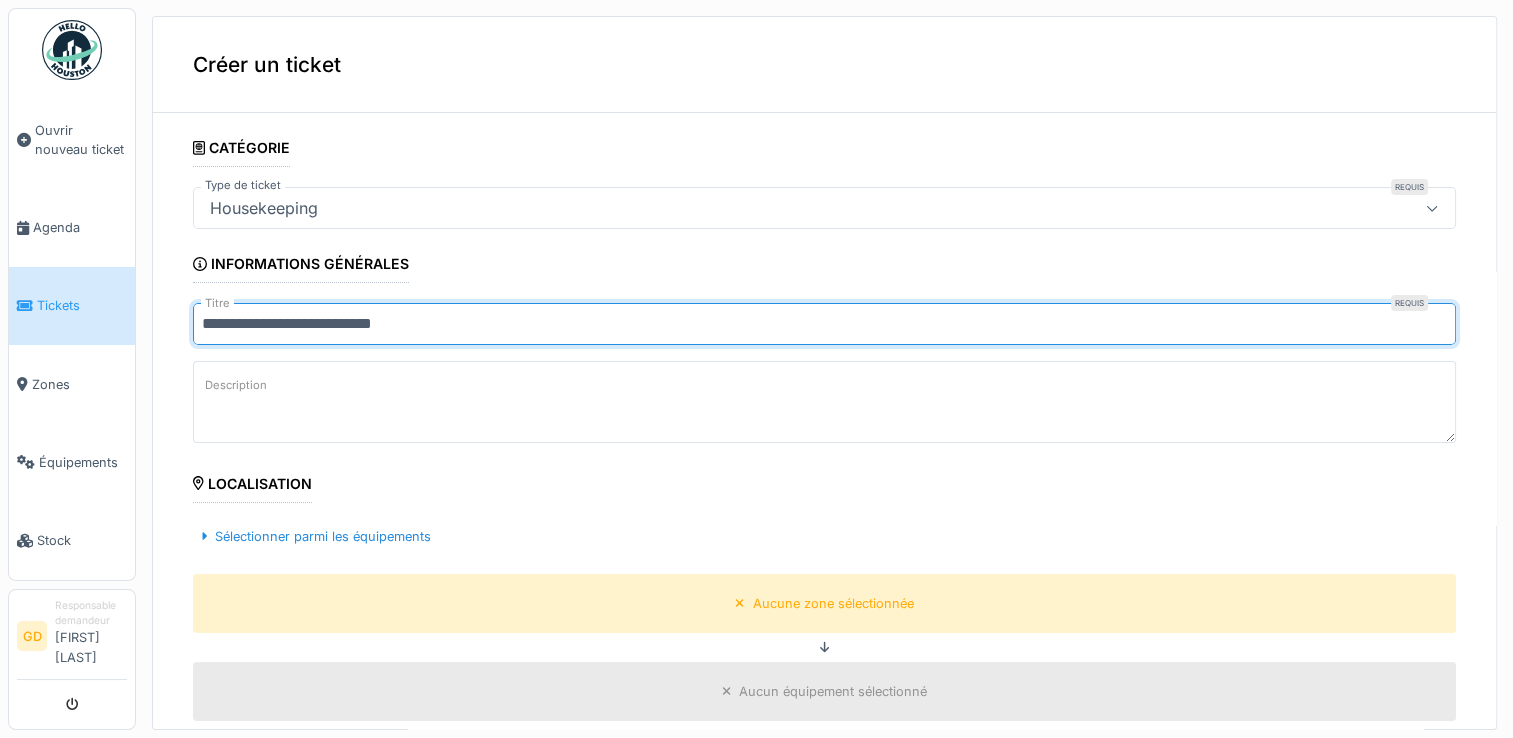 type on "**********" 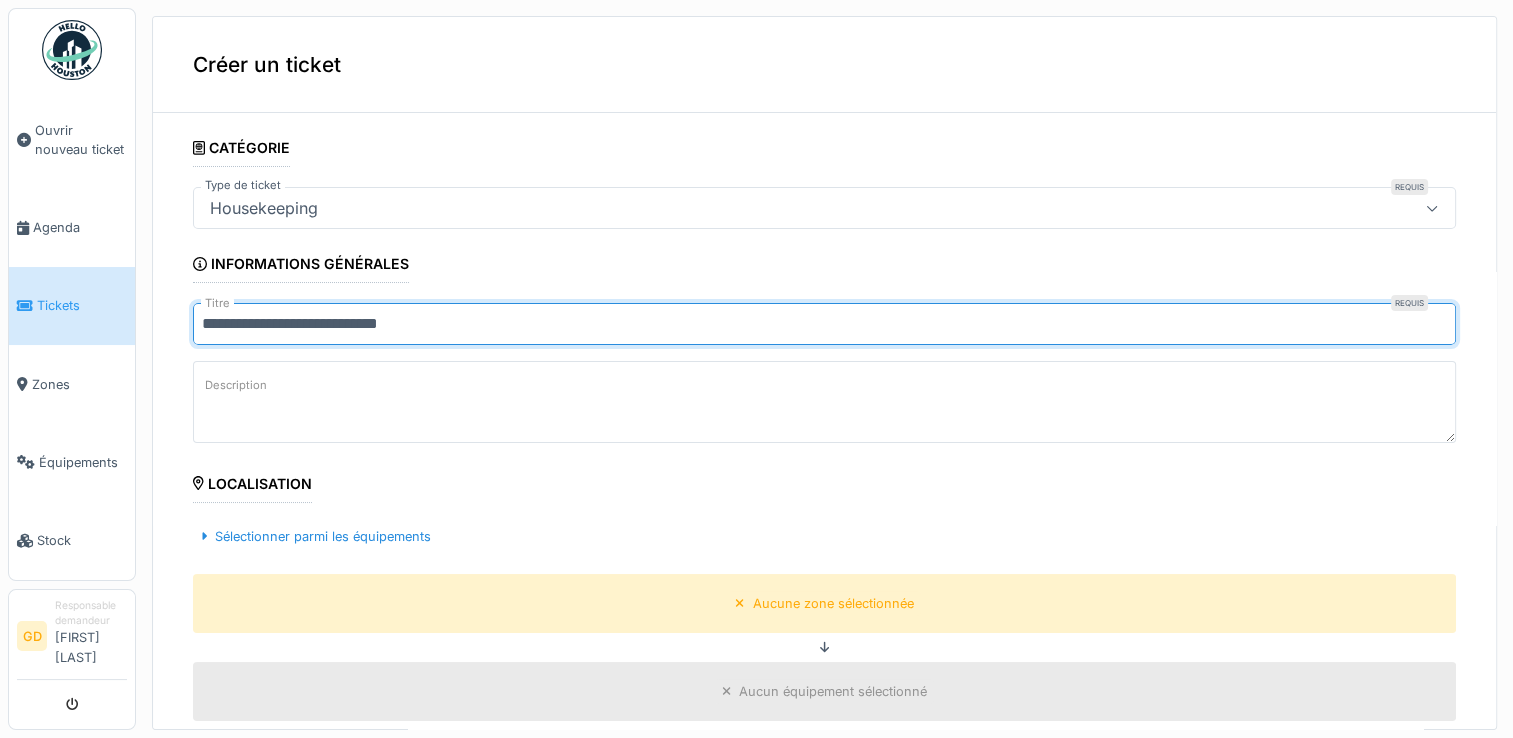 drag, startPoint x: 620, startPoint y: 325, endPoint x: 146, endPoint y: 317, distance: 474.0675 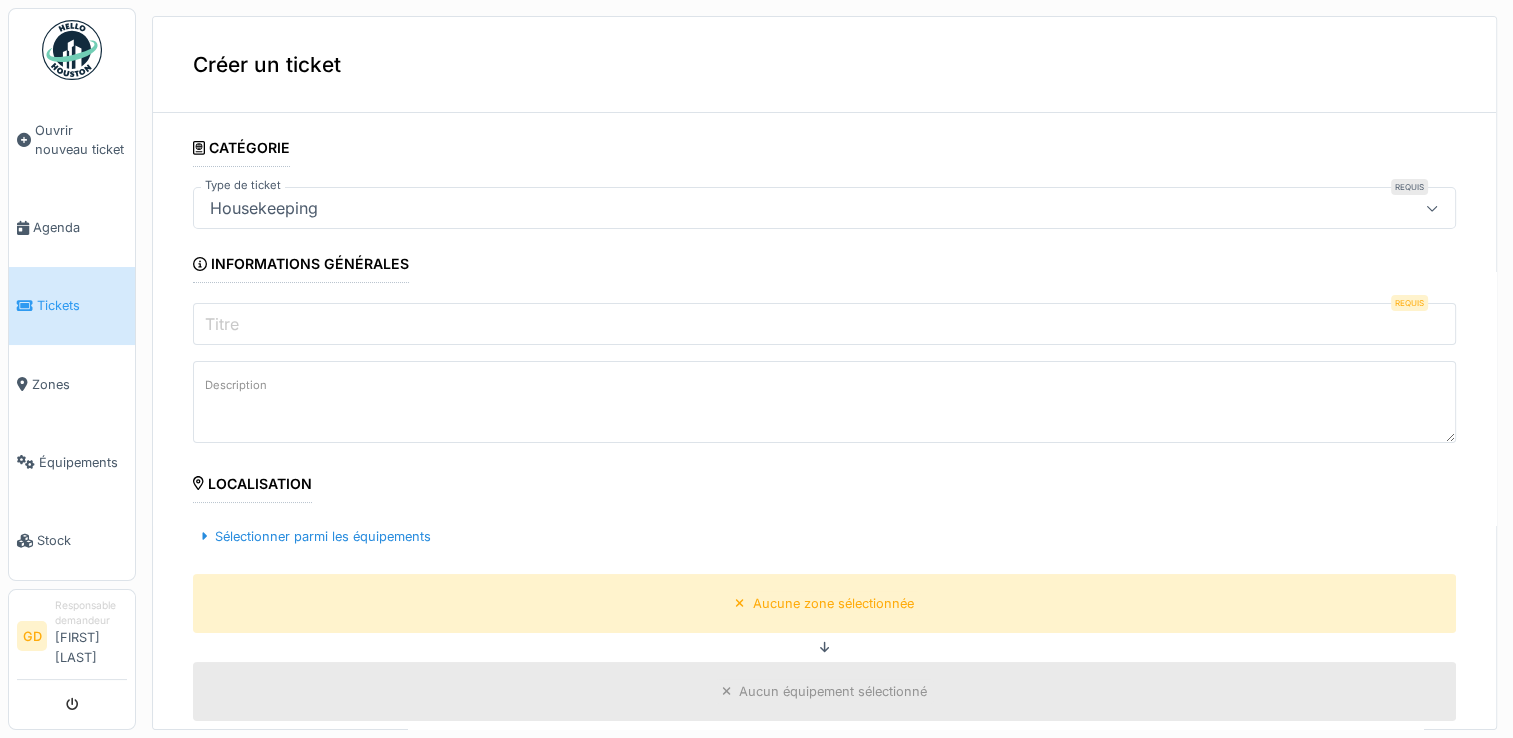 click on "Tickets" at bounding box center [72, 306] 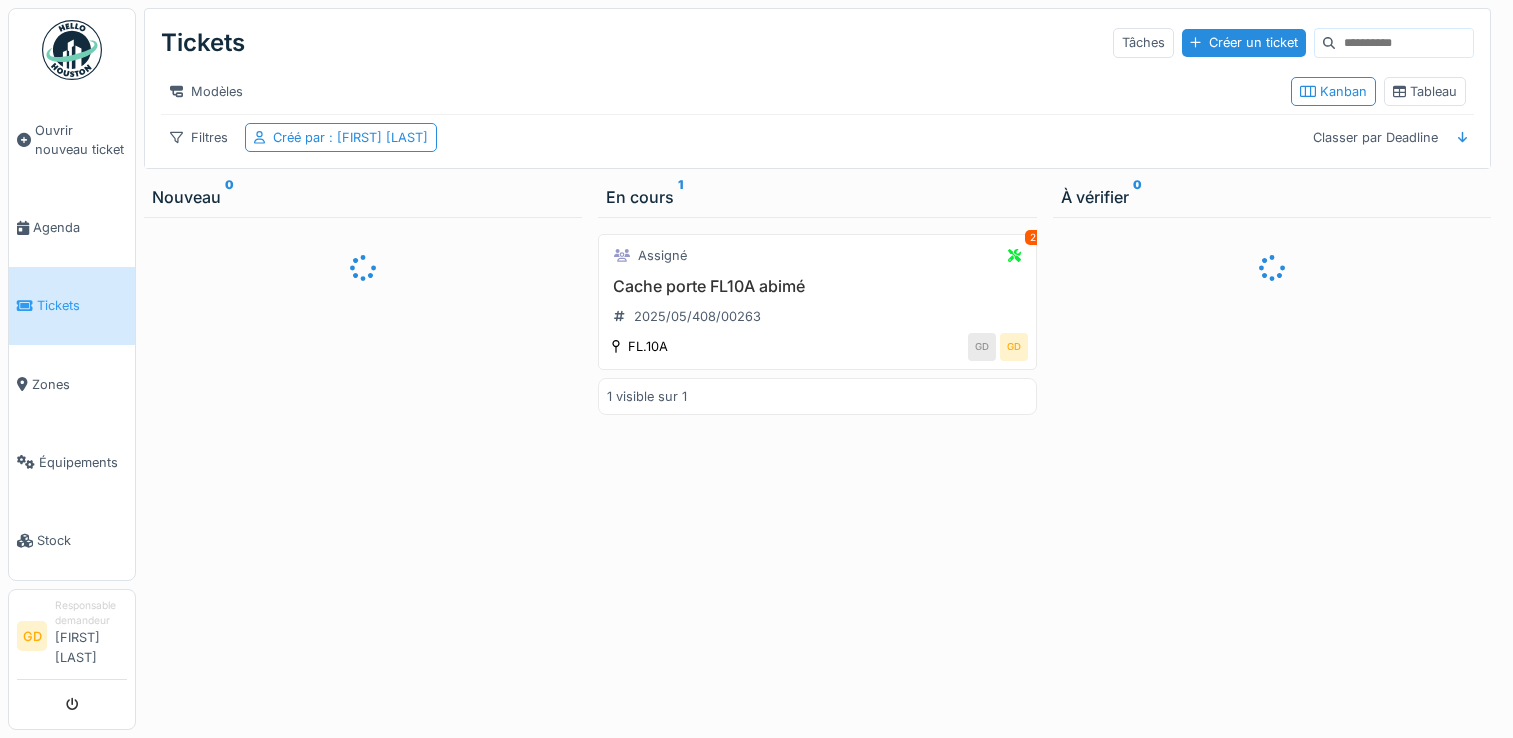 scroll, scrollTop: 0, scrollLeft: 0, axis: both 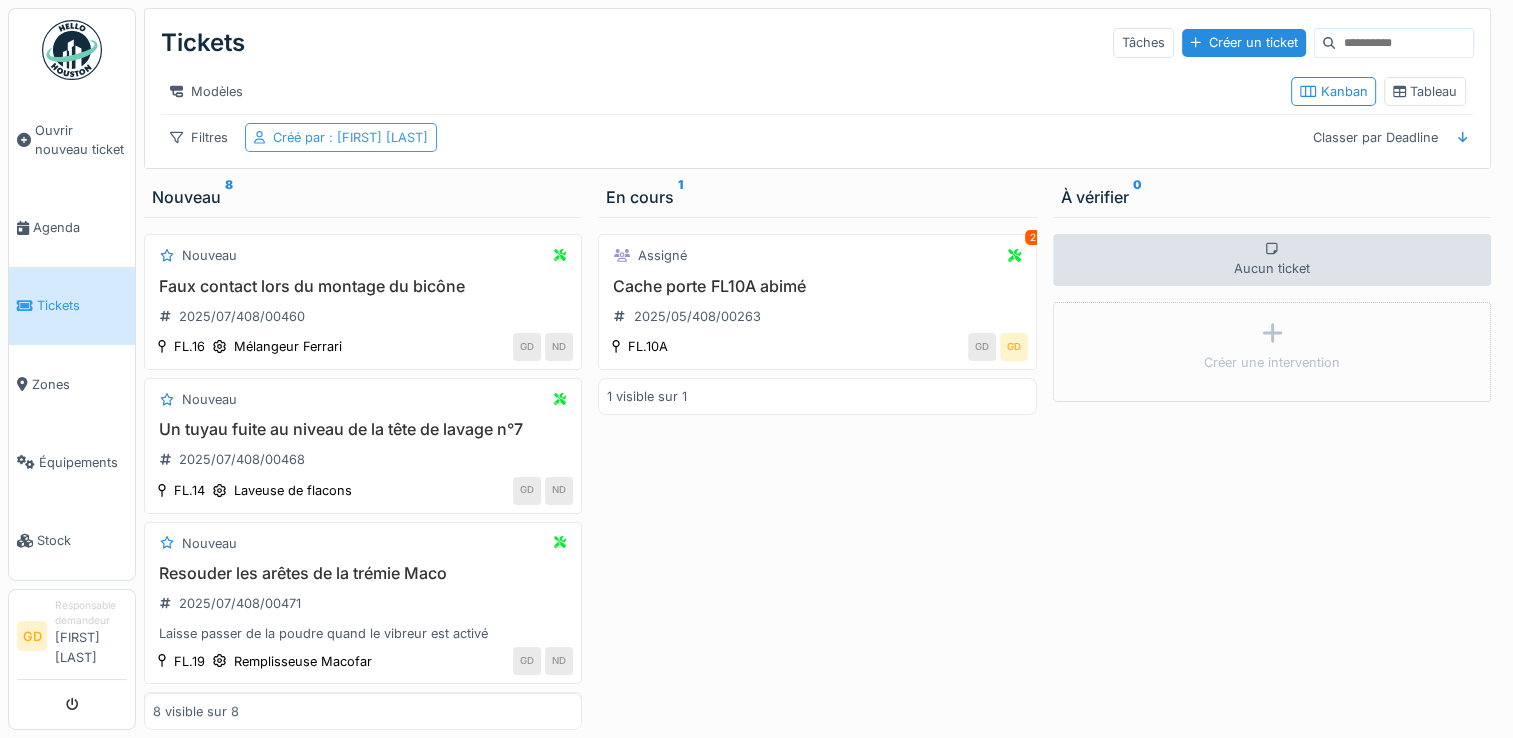 click on "[FIRST] [LAST]" at bounding box center (376, 137) 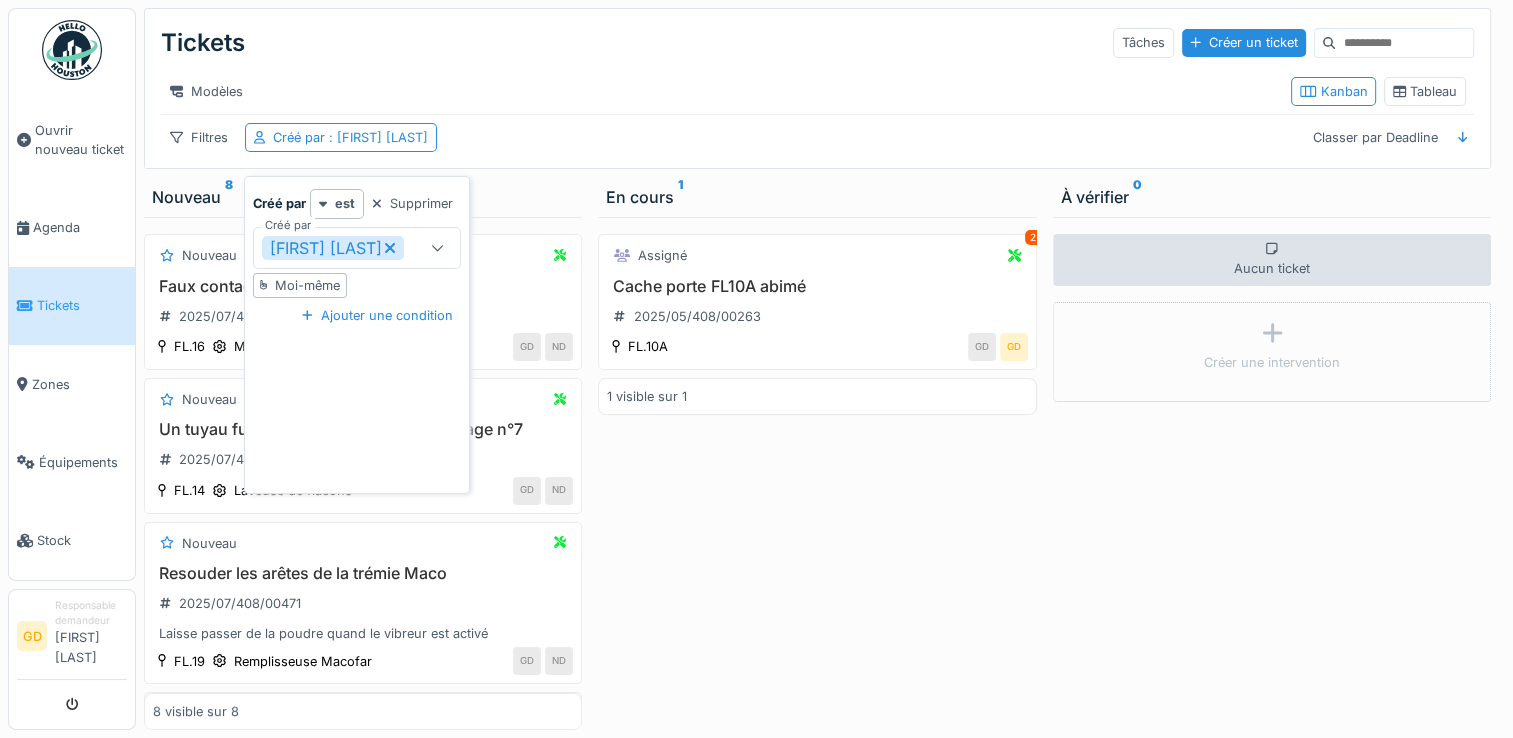click at bounding box center (437, 248) 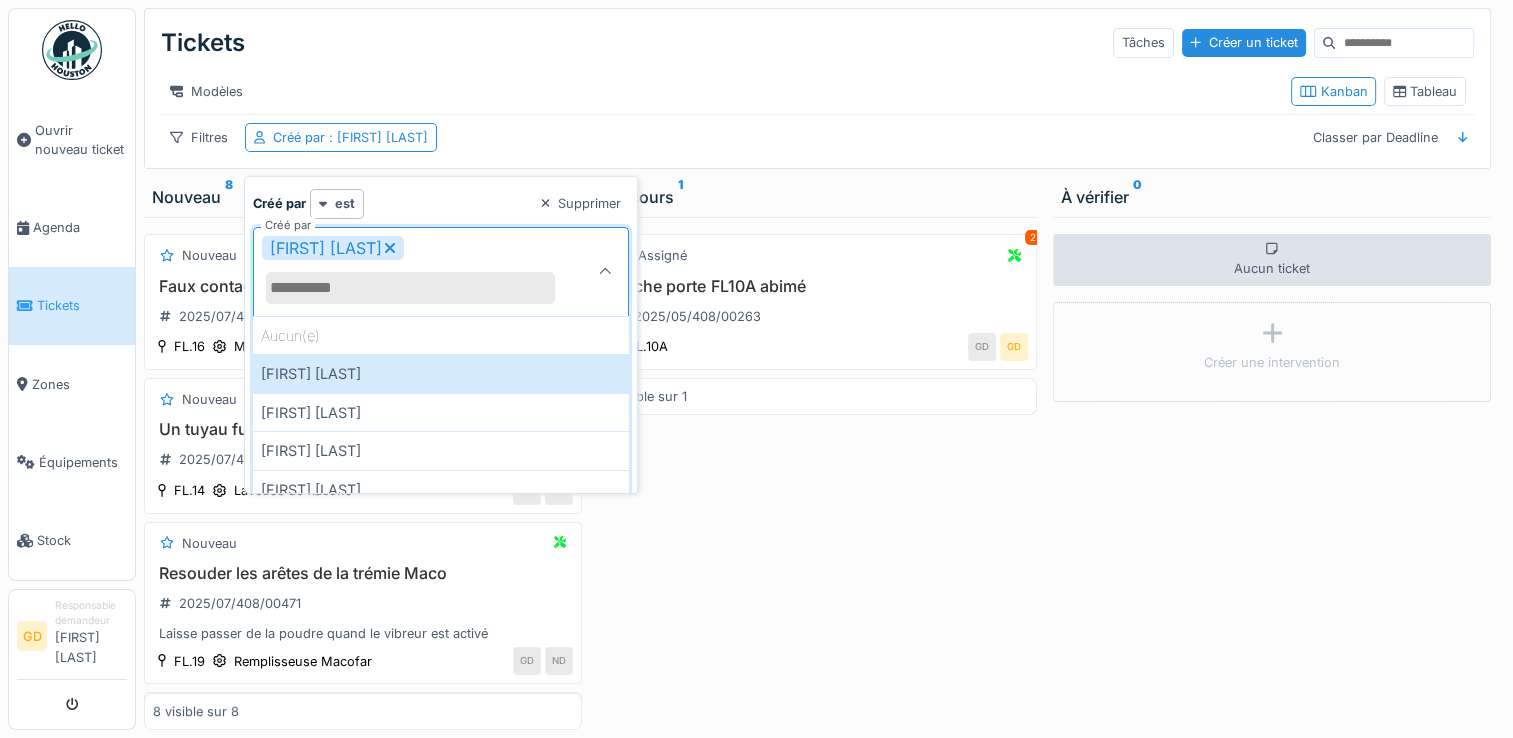 click on "Créé par" at bounding box center [410, 288] 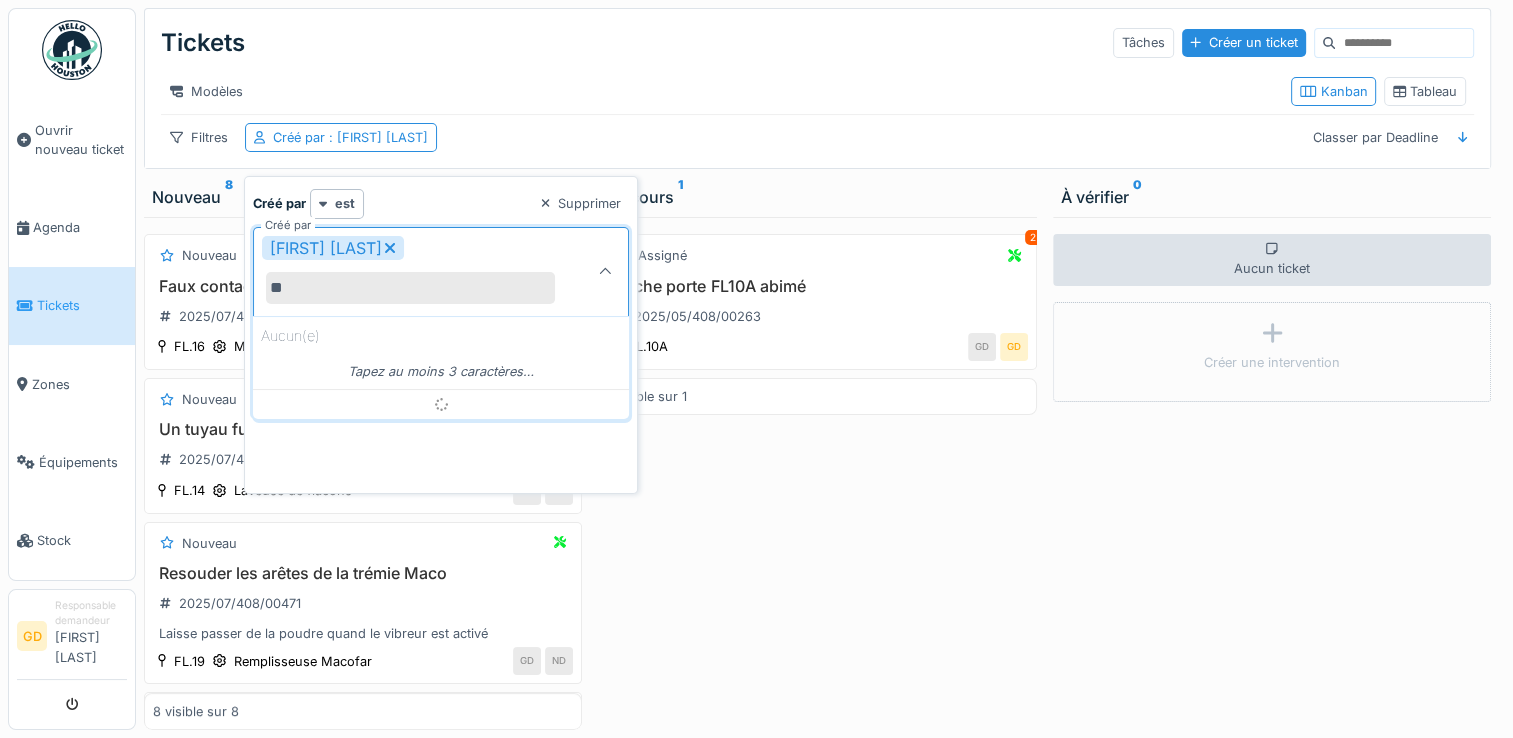 type on "*" 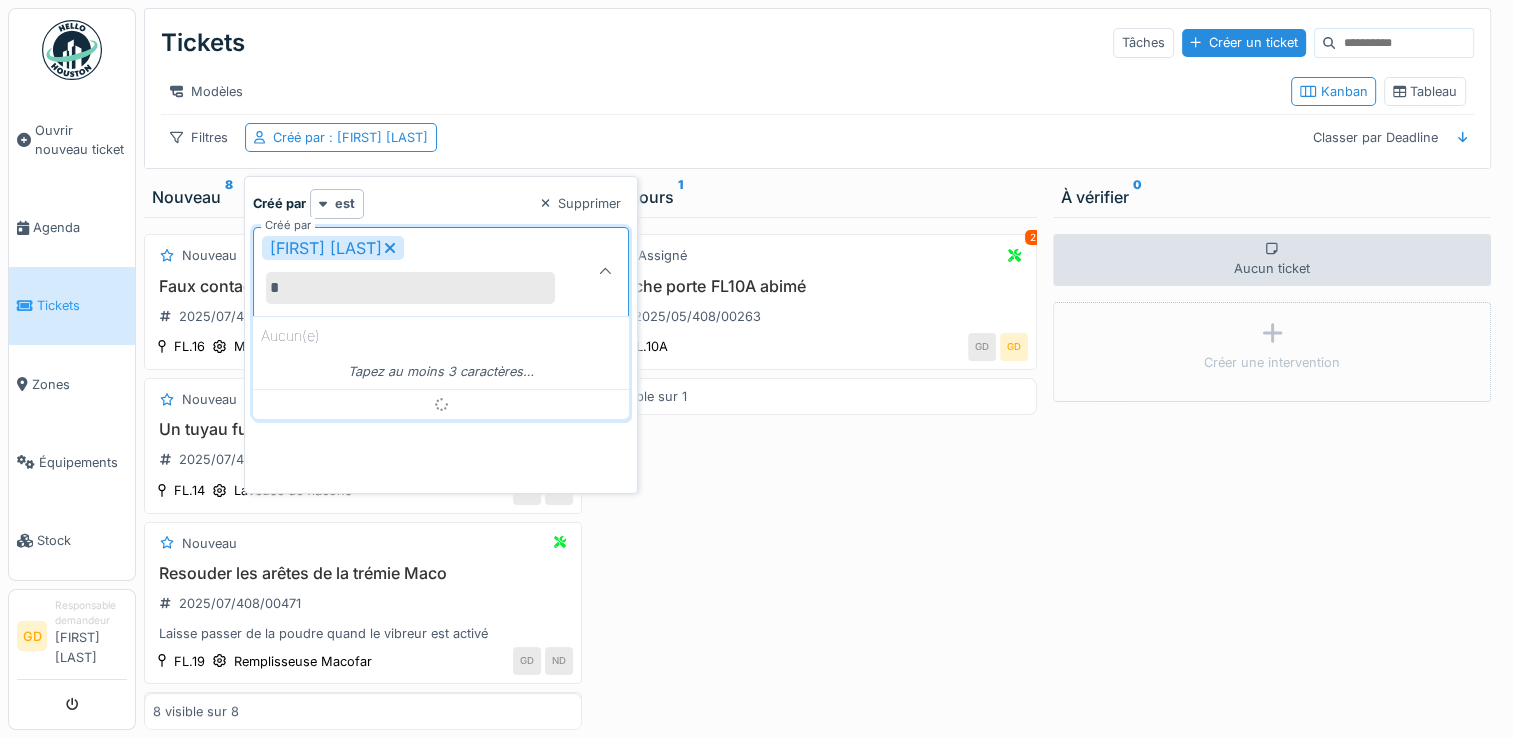 type 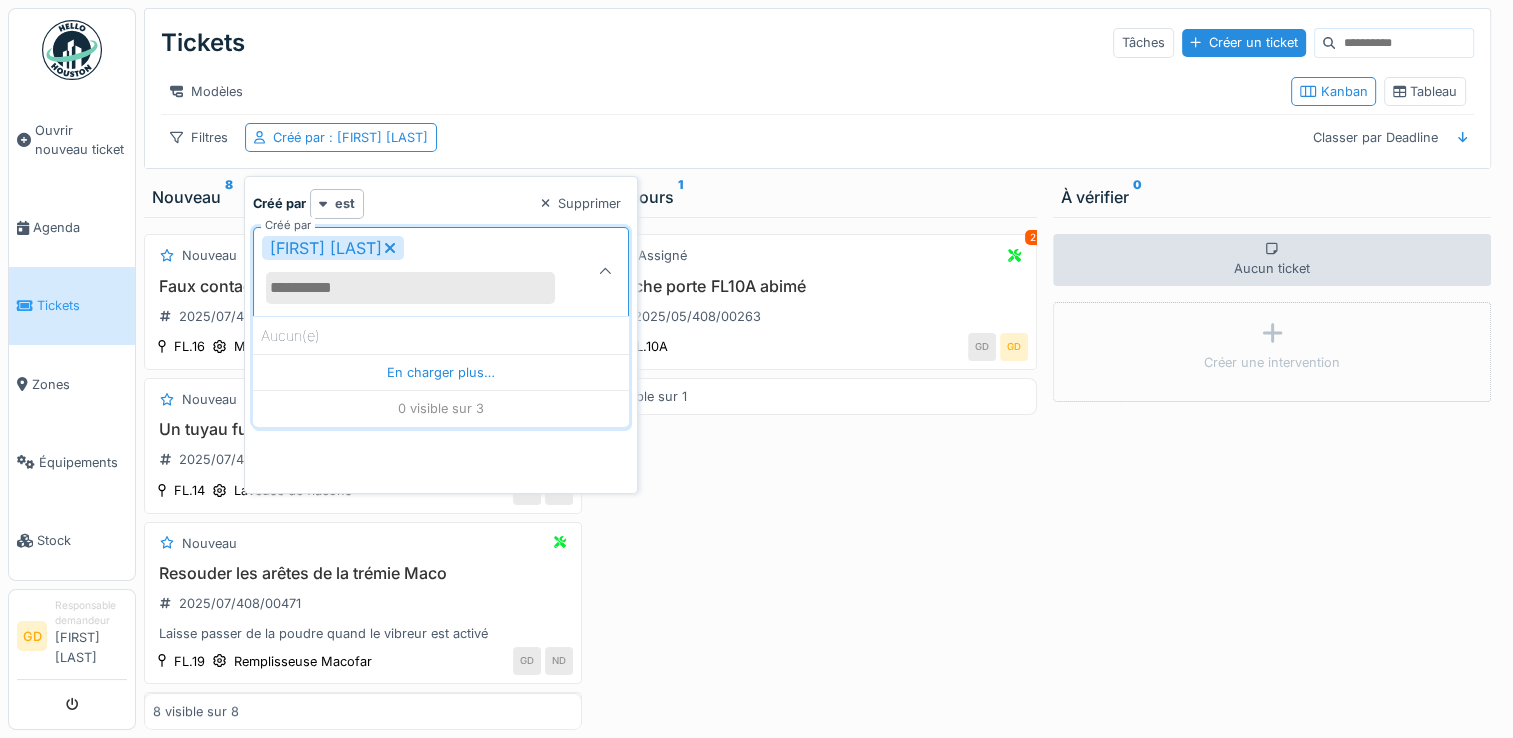 click on "Créé par est Supprimer" at bounding box center [441, 203] 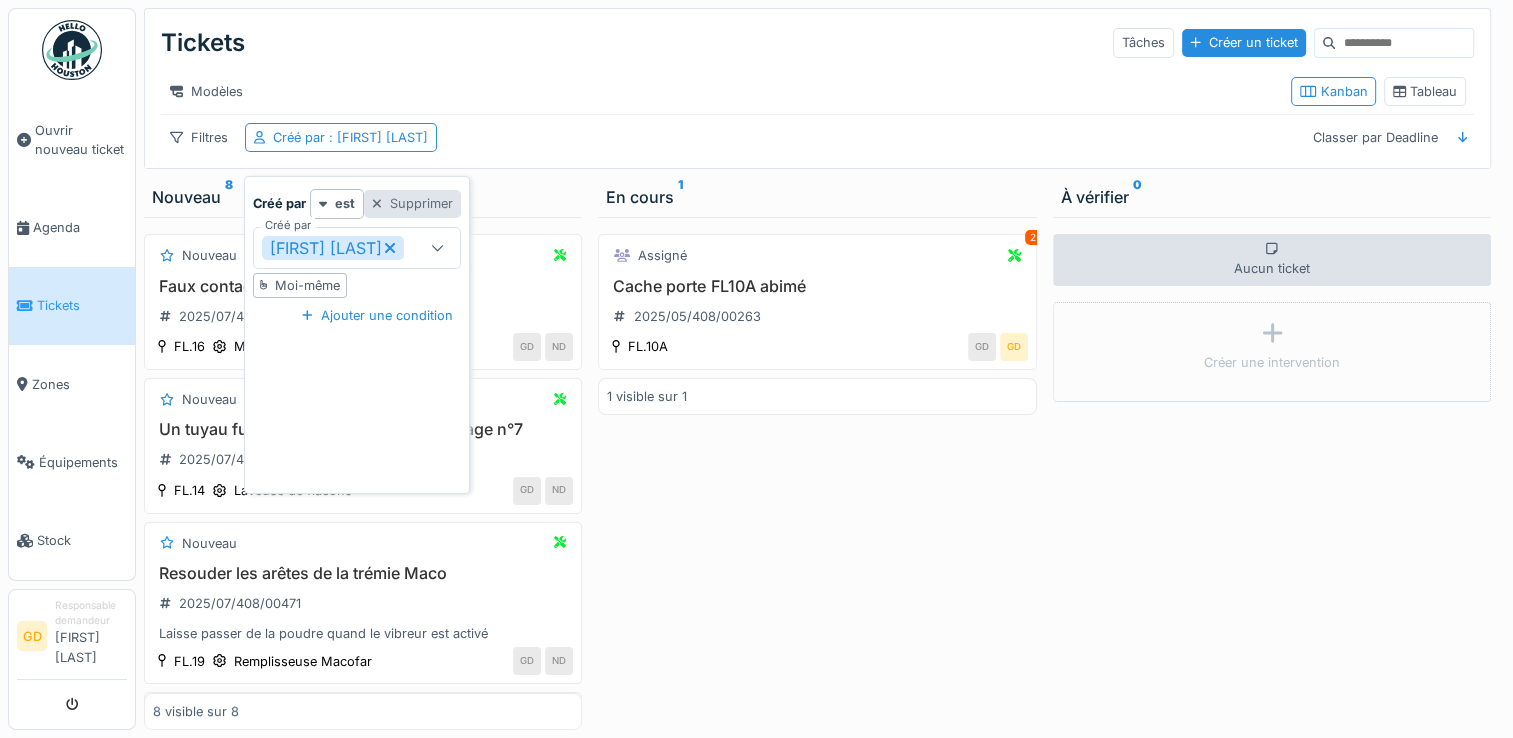 click at bounding box center (377, 203) 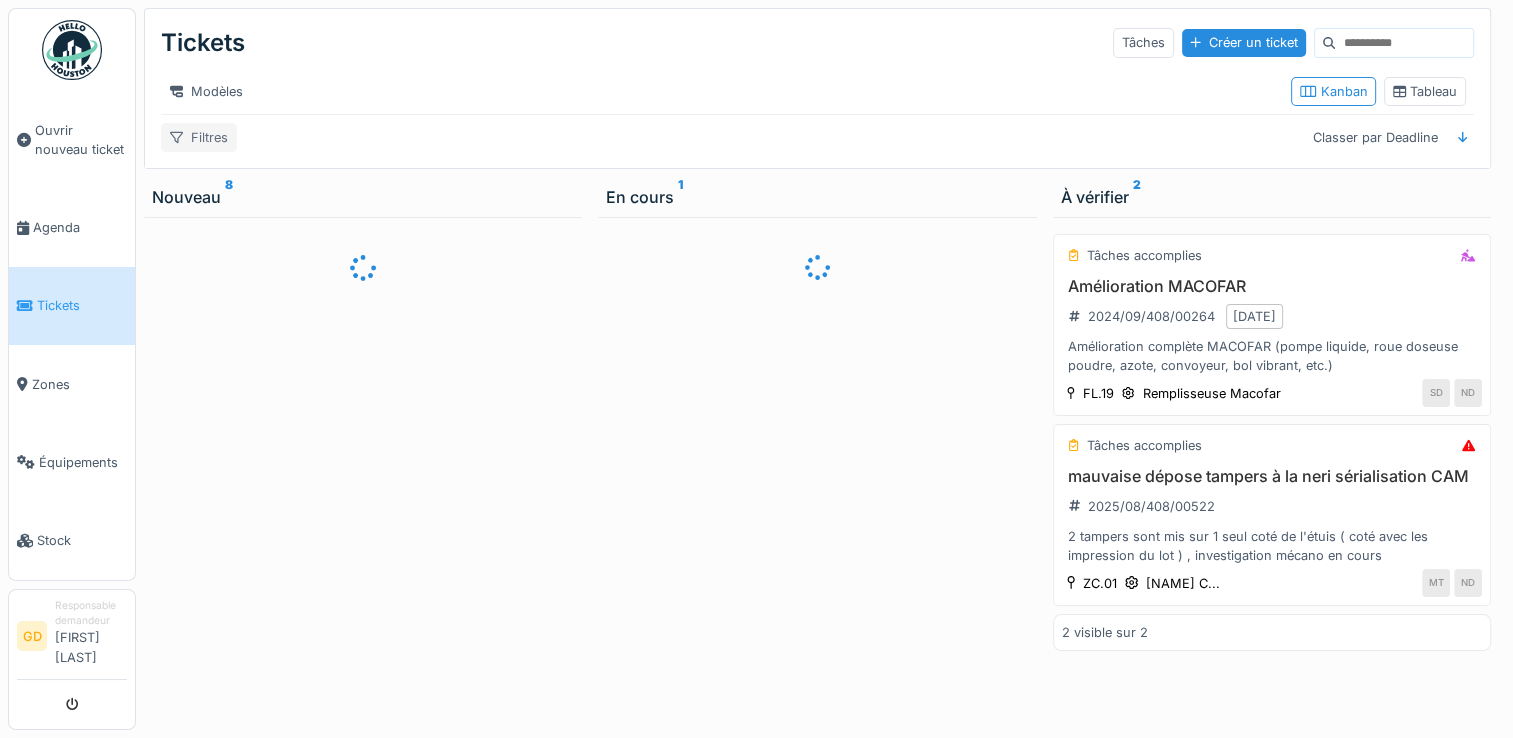 click on "Filtres" at bounding box center (199, 137) 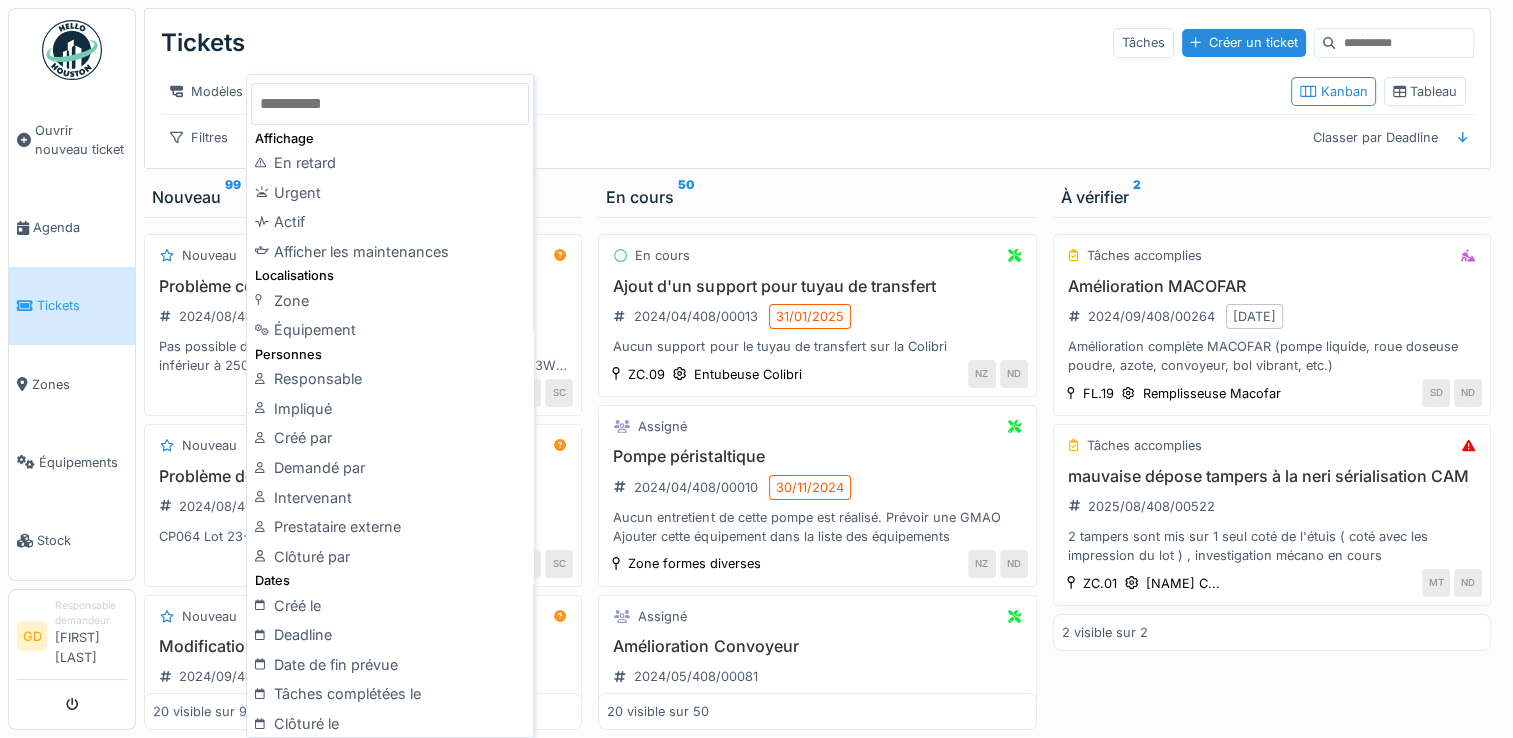 click on "Filtres Classer par Deadline" at bounding box center (817, 137) 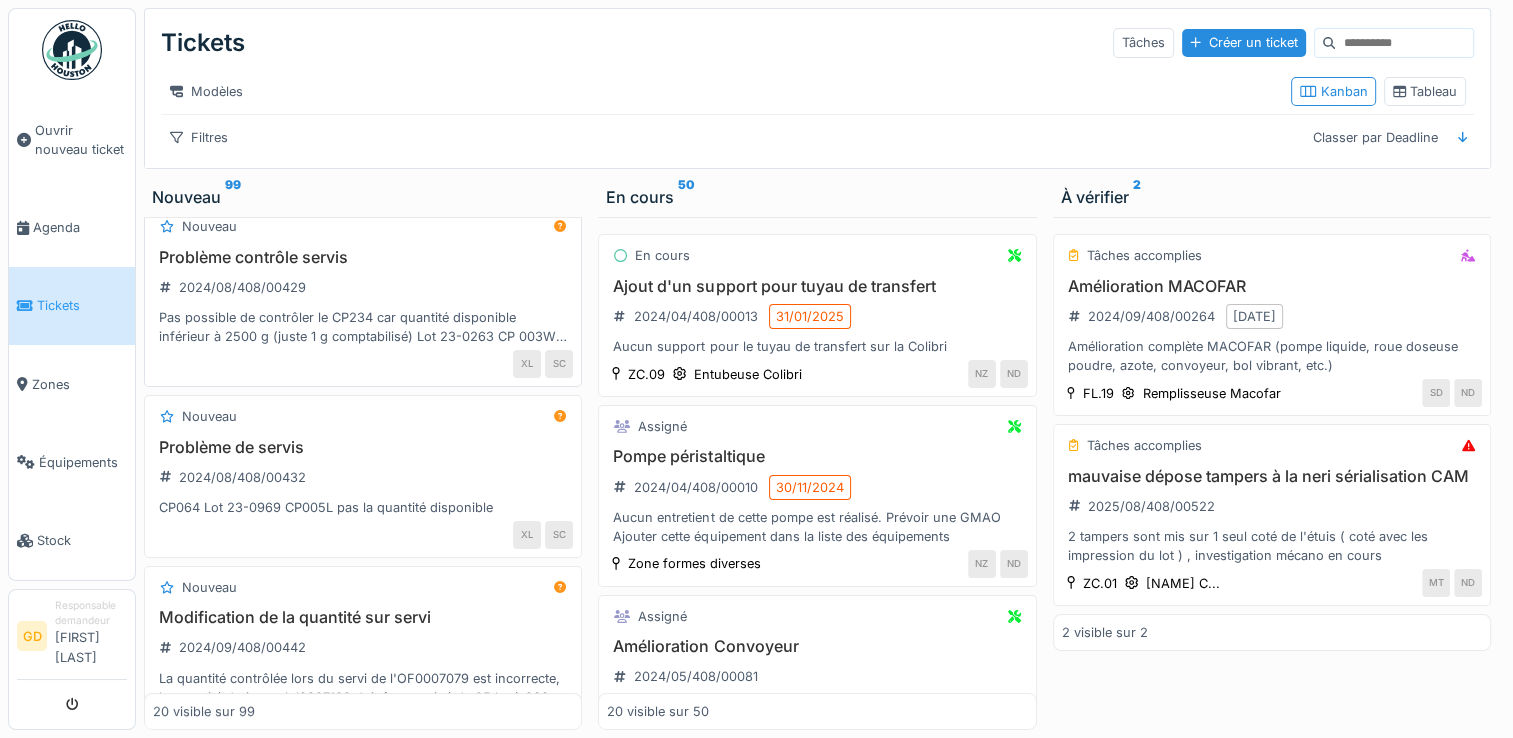 scroll, scrollTop: 0, scrollLeft: 0, axis: both 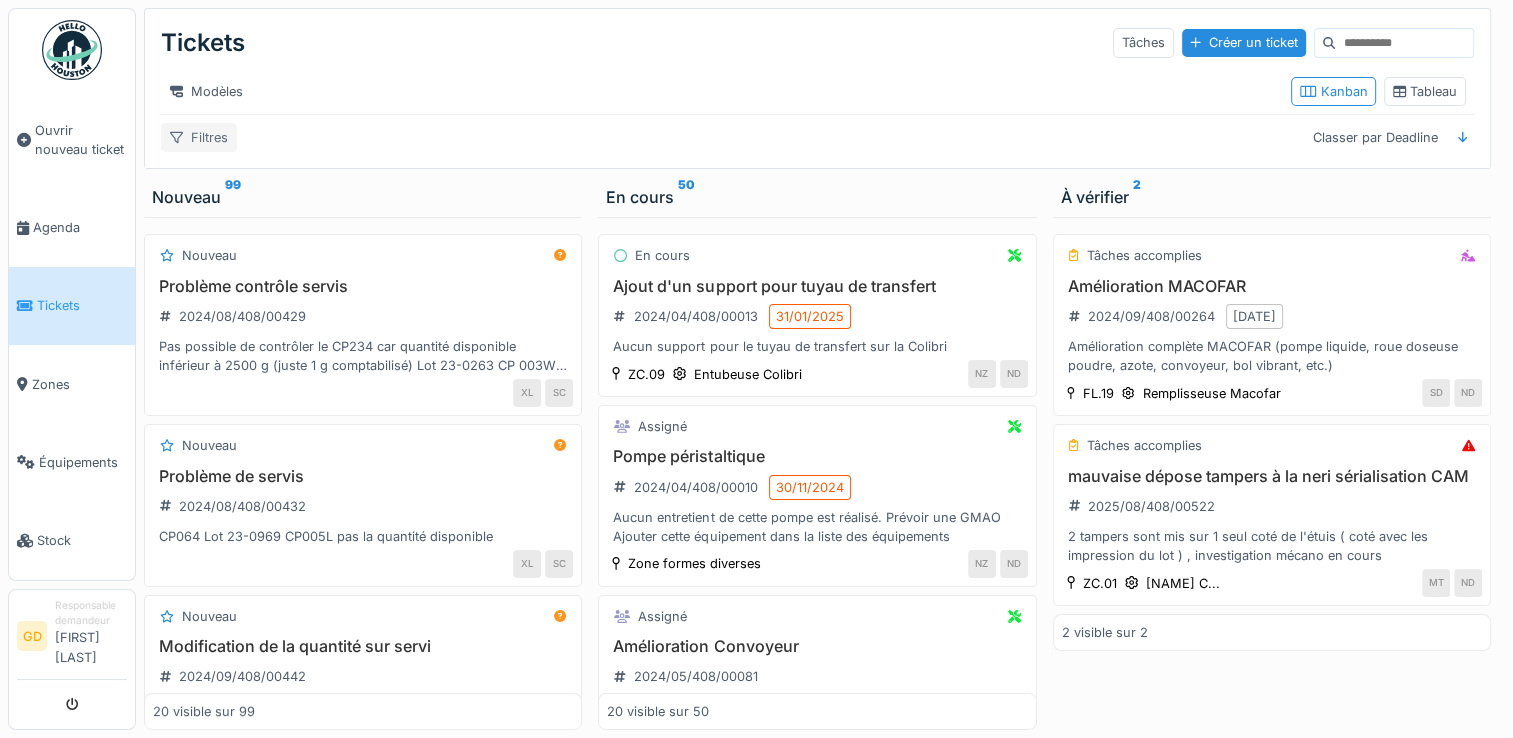 click on "Filtres" at bounding box center (199, 137) 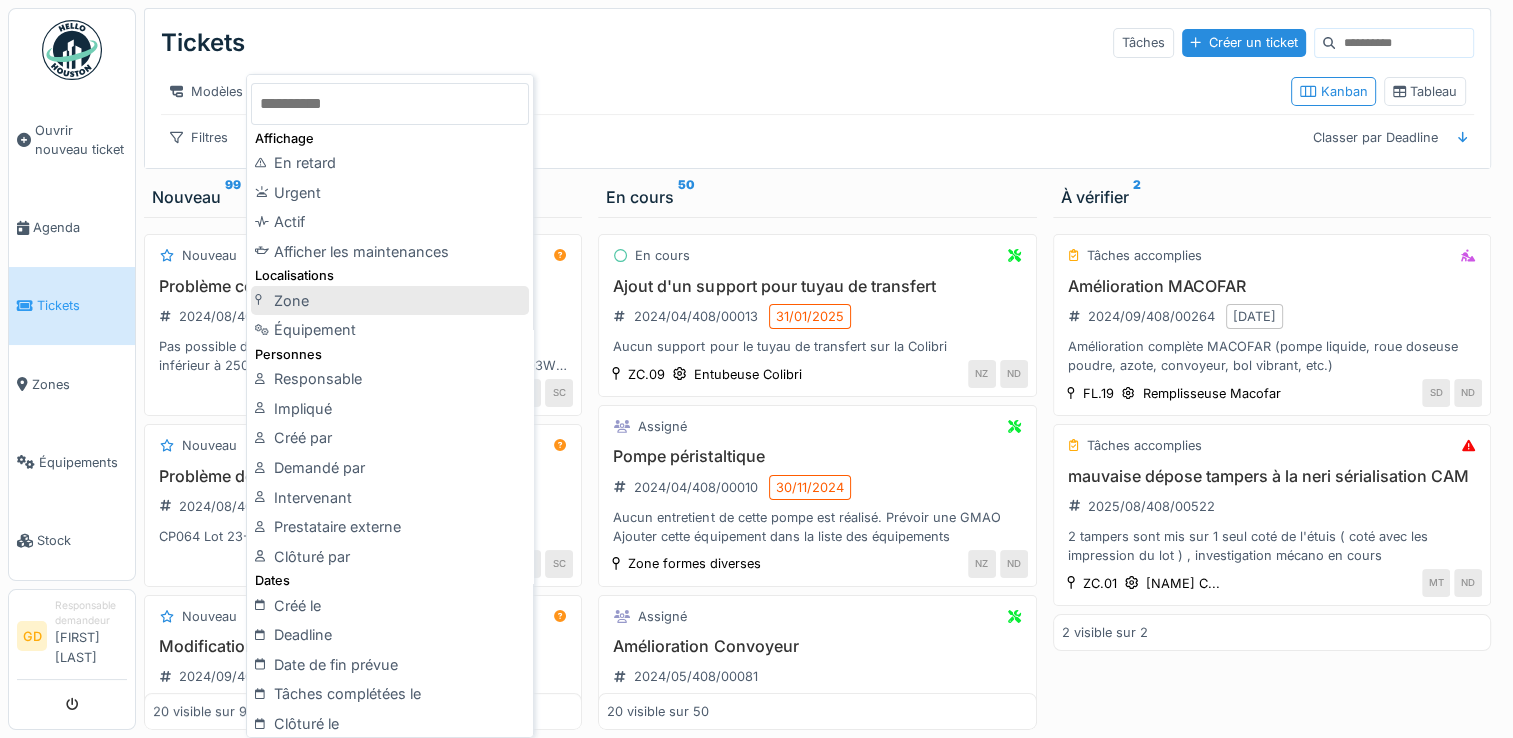 click on "Zone" at bounding box center [390, 301] 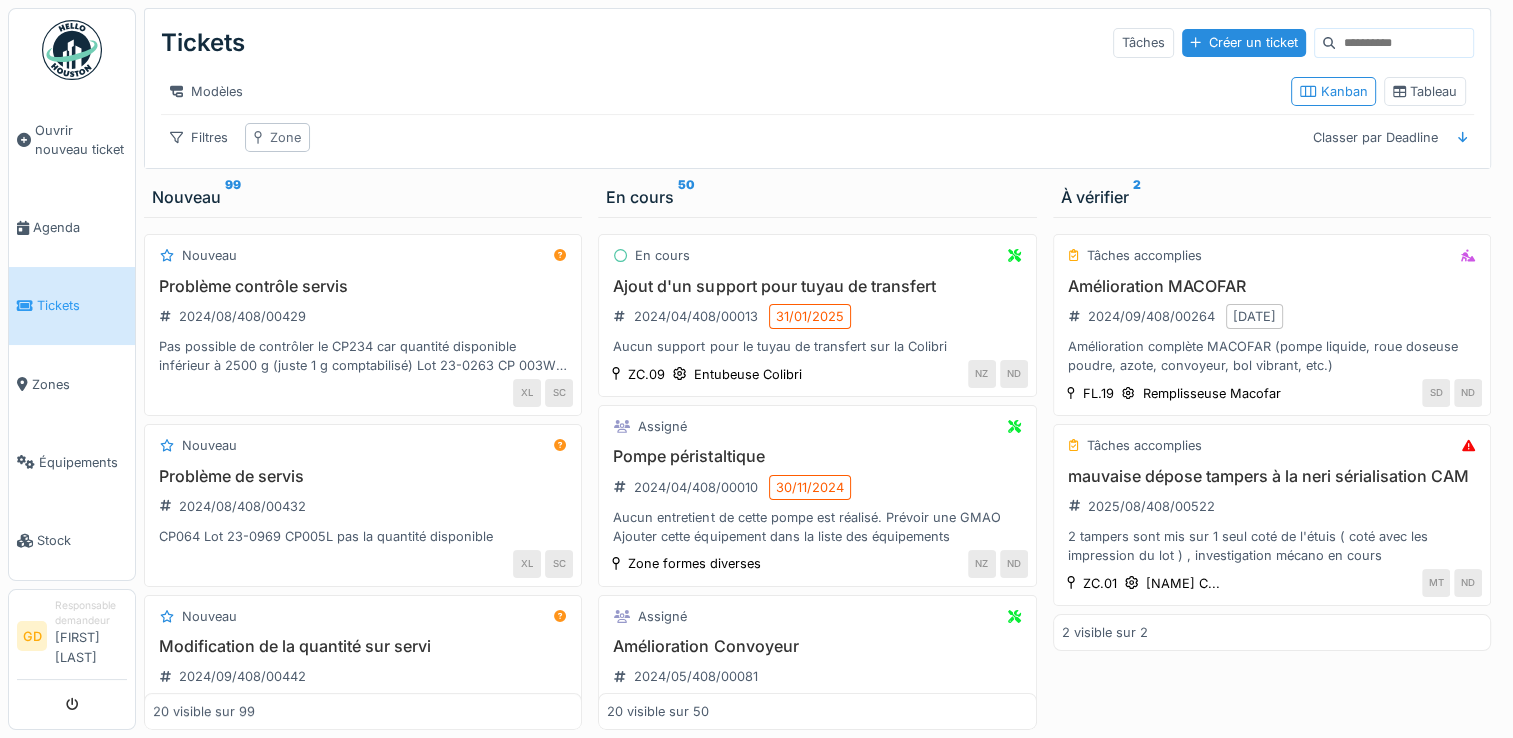 click on "Zone" at bounding box center [277, 137] 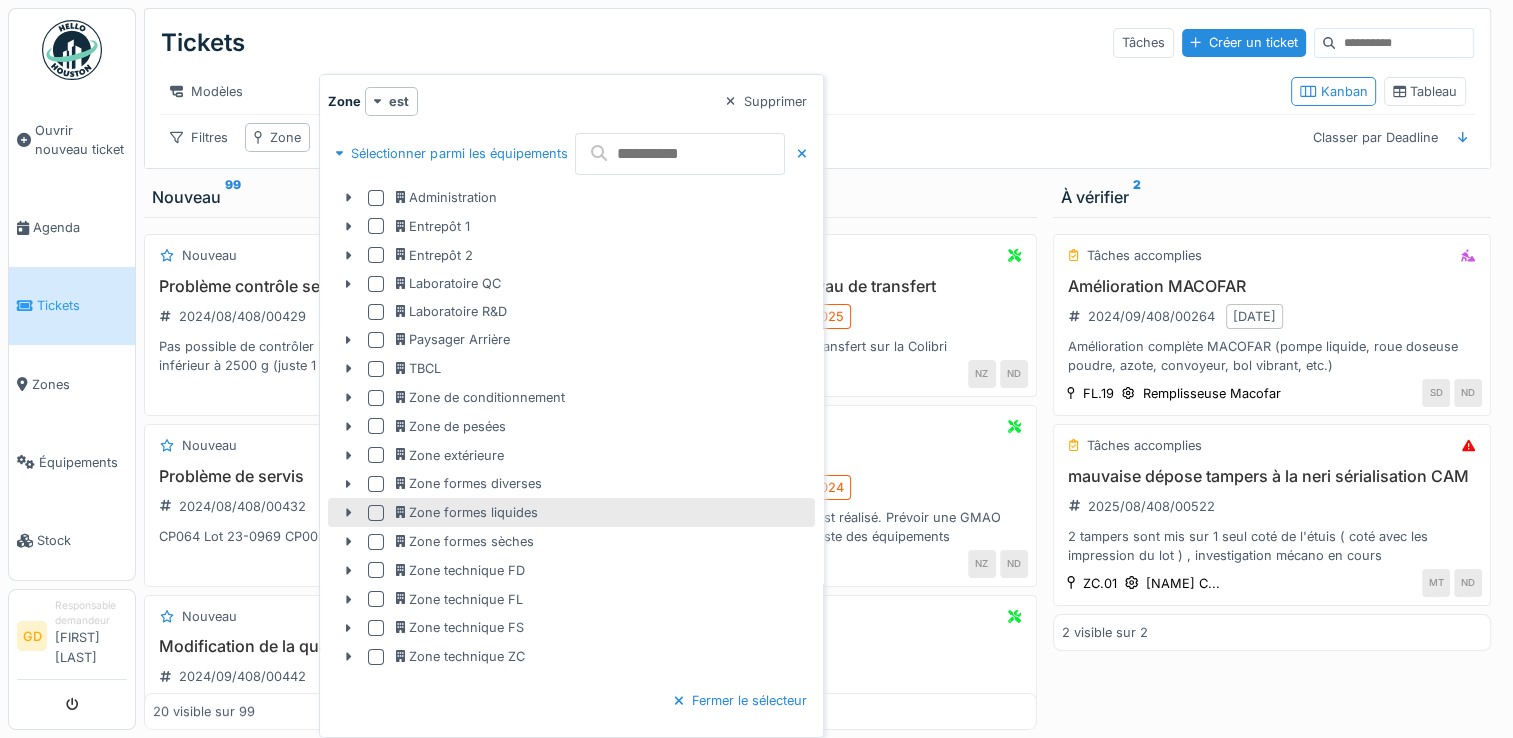 click at bounding box center (376, 513) 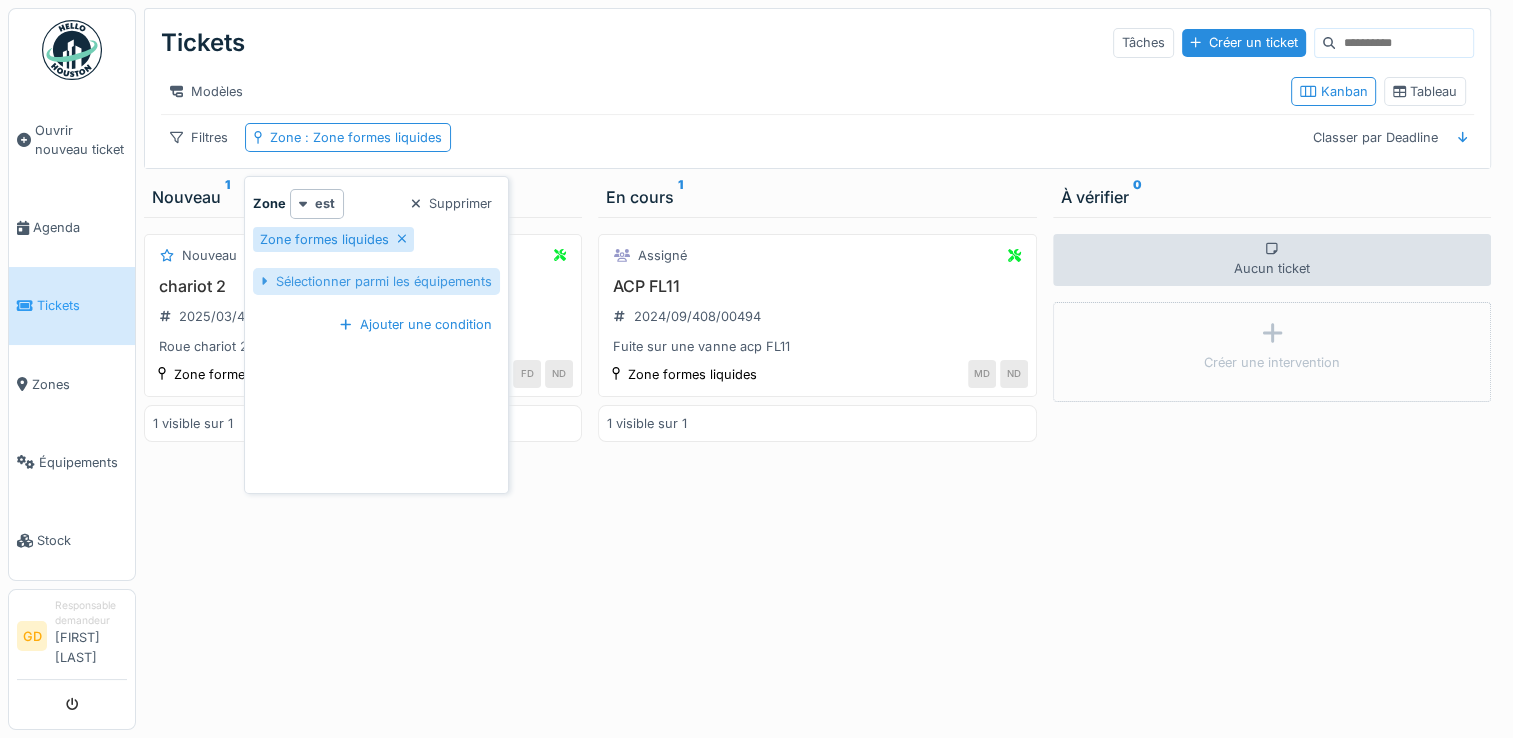 click on "Sélectionner parmi les équipements" at bounding box center [376, 281] 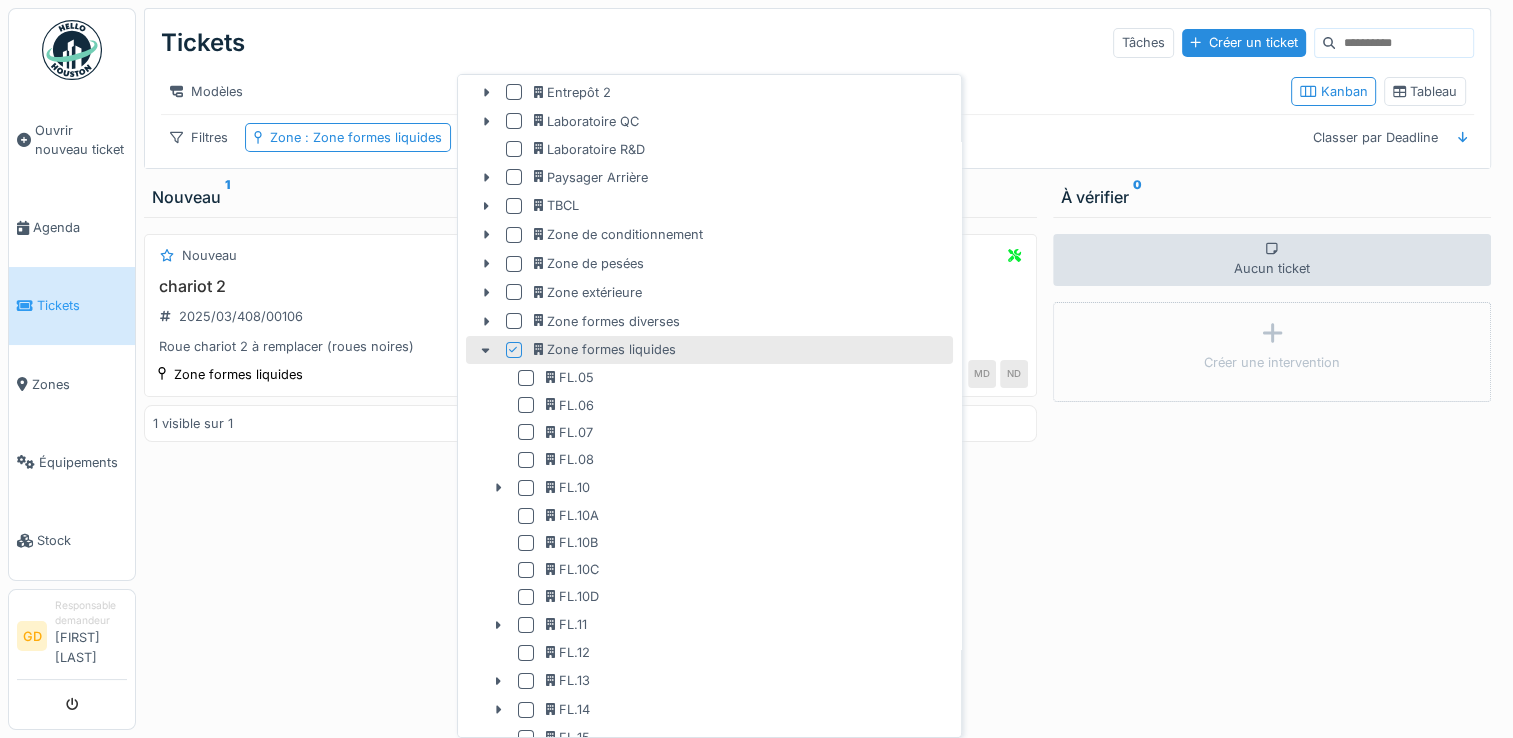 scroll, scrollTop: 300, scrollLeft: 0, axis: vertical 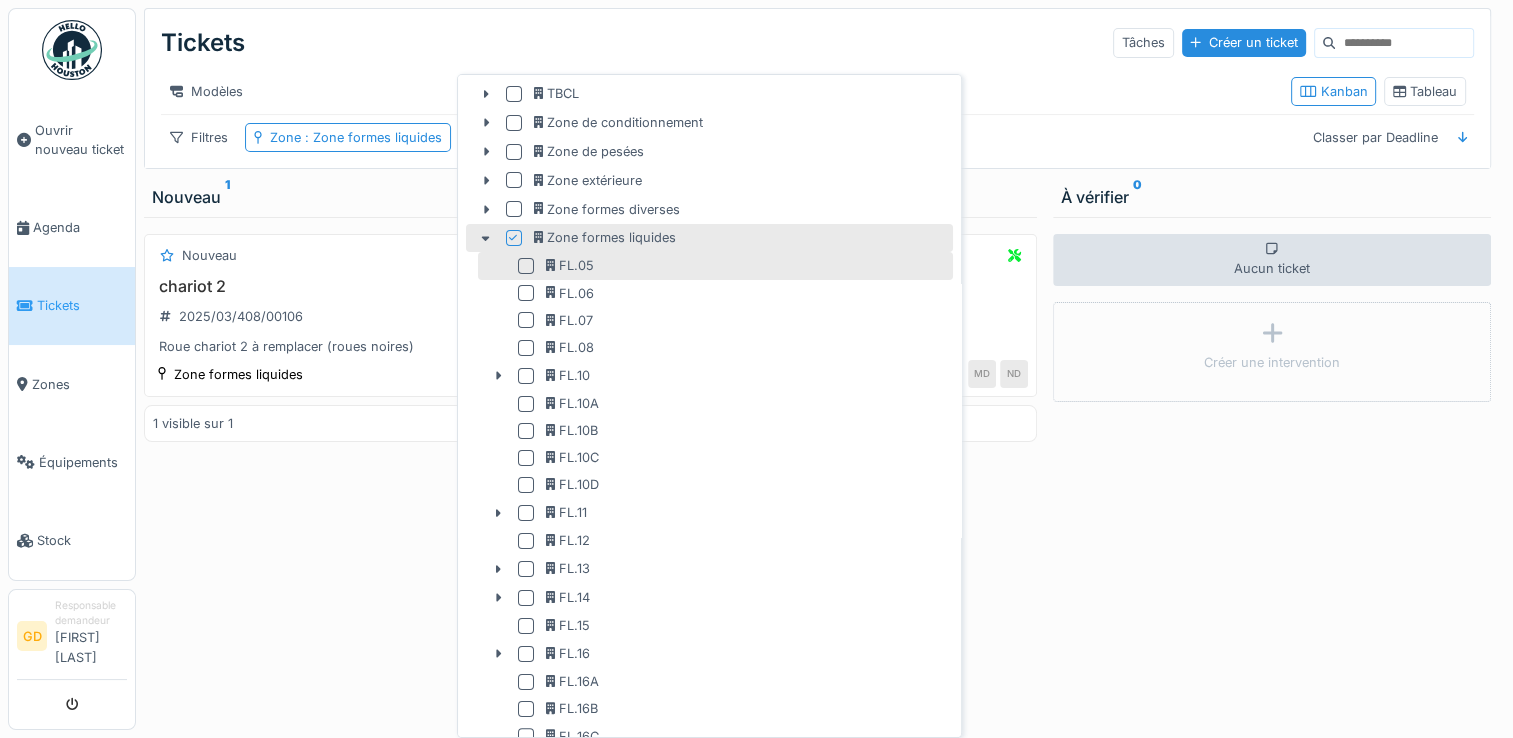 click at bounding box center [526, 266] 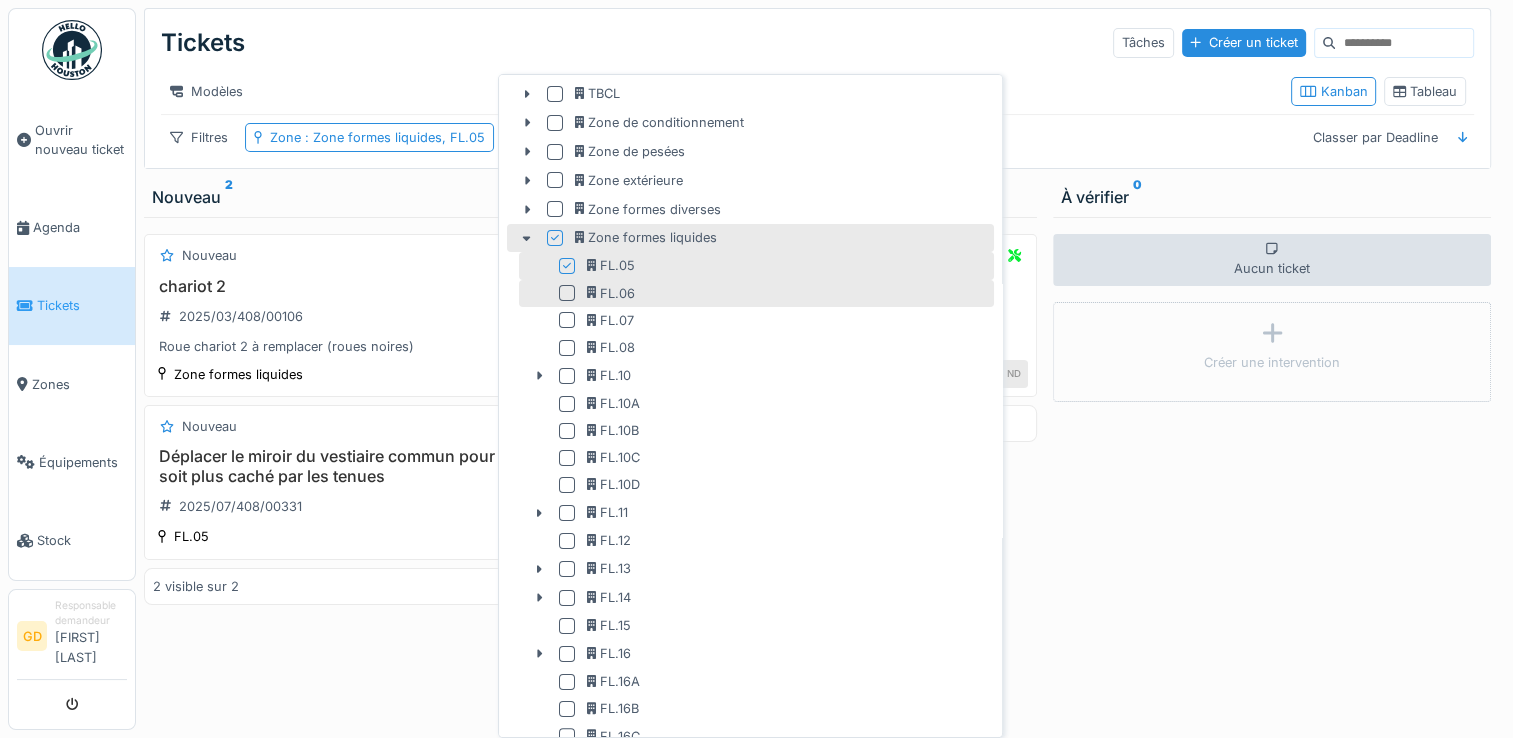 click at bounding box center [567, 293] 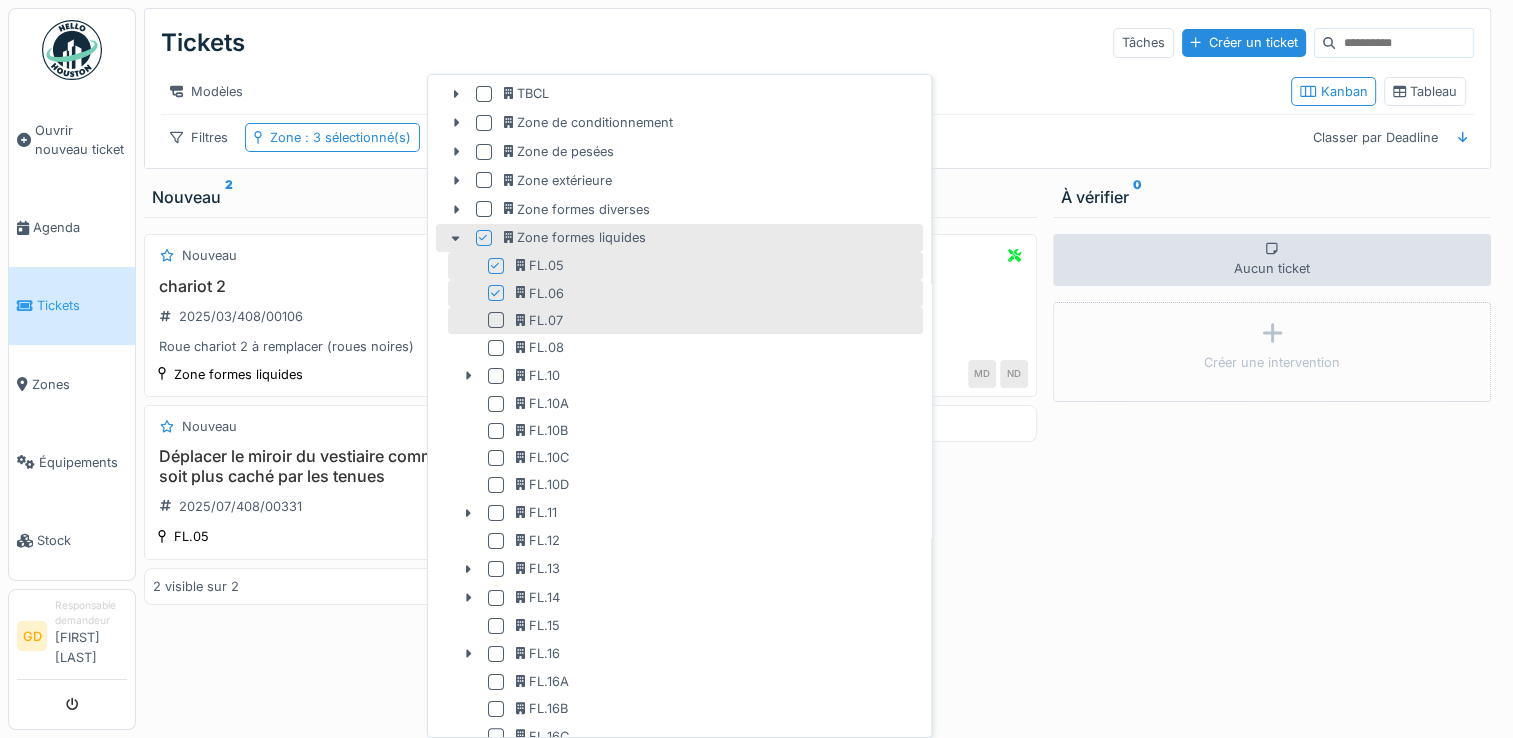 click at bounding box center [496, 320] 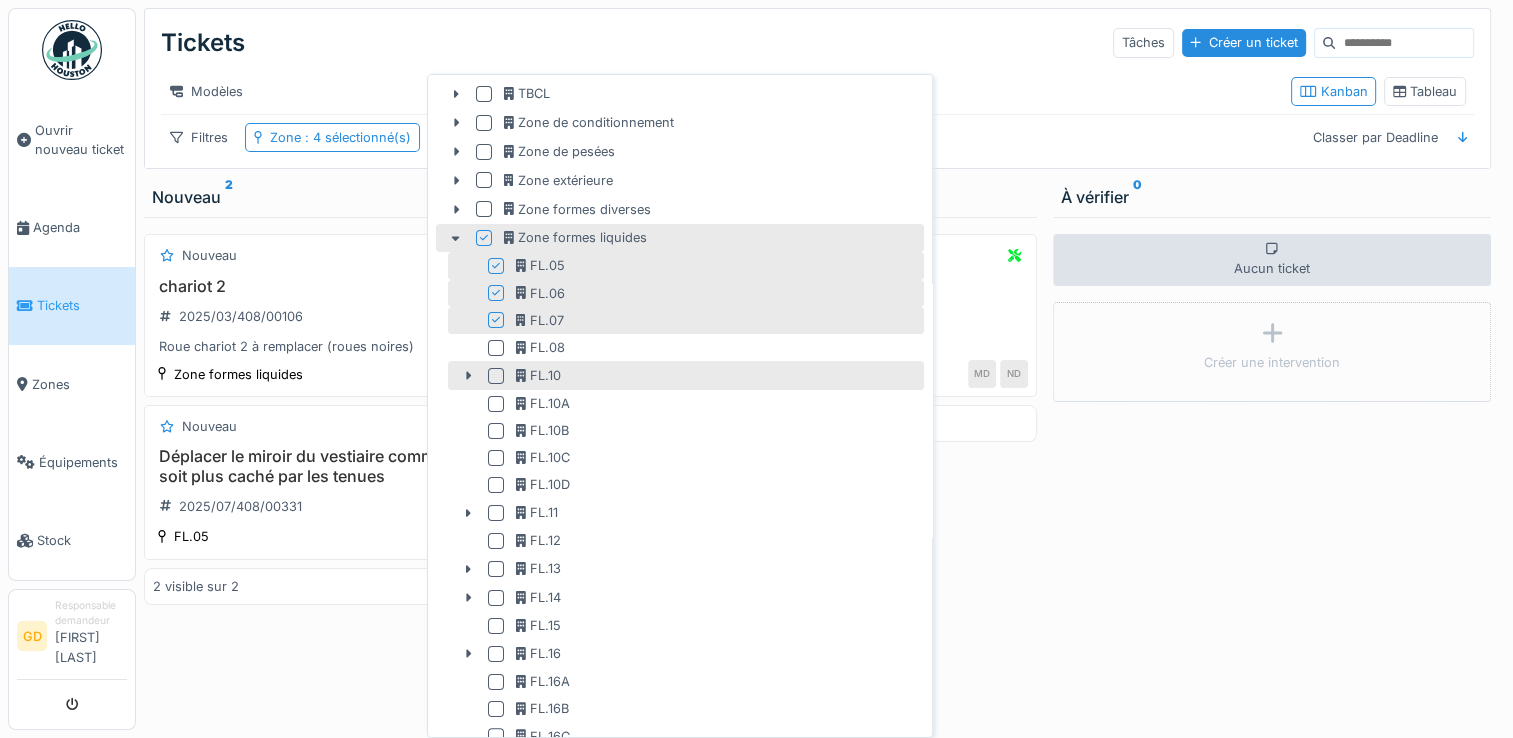 click on "FL.10" at bounding box center [686, 375] 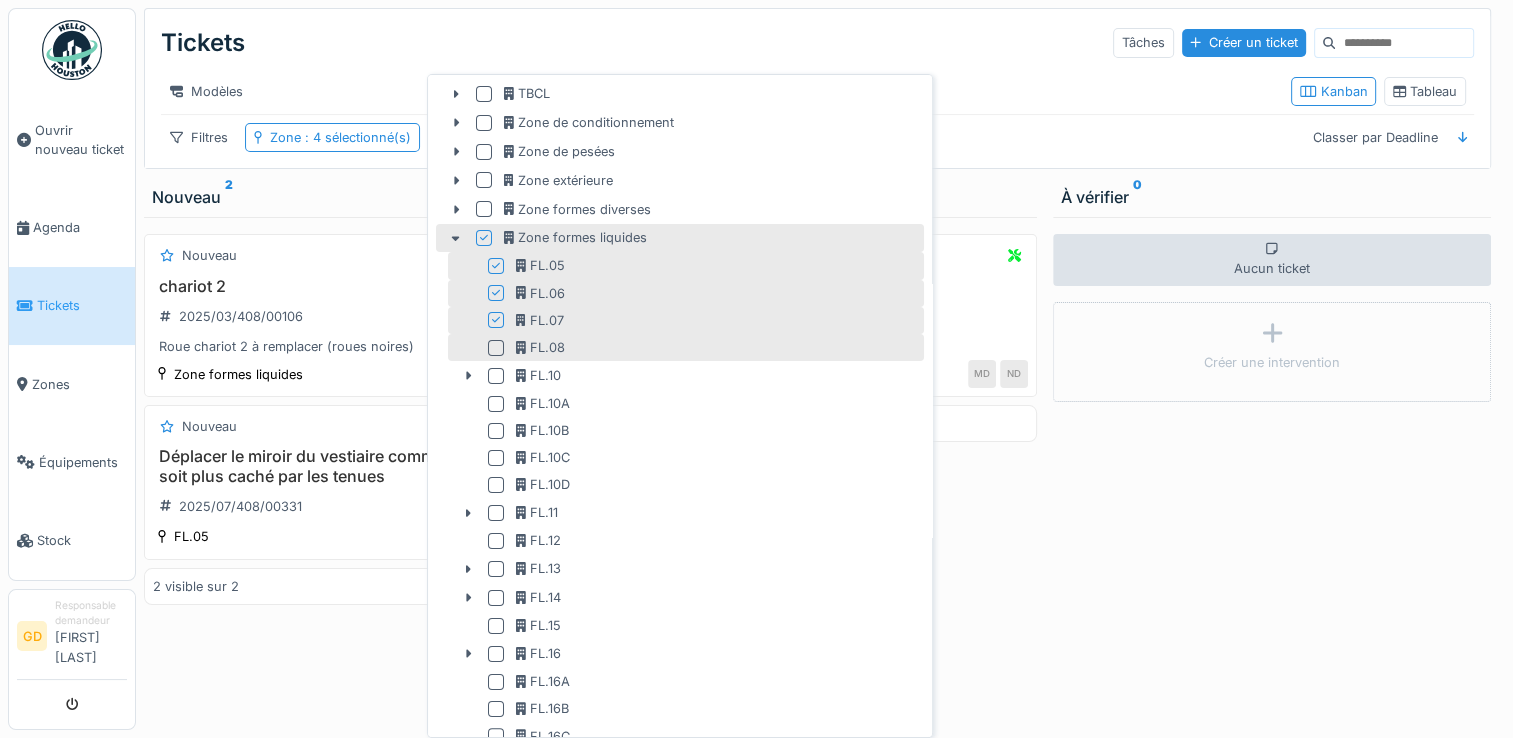 click at bounding box center [496, 348] 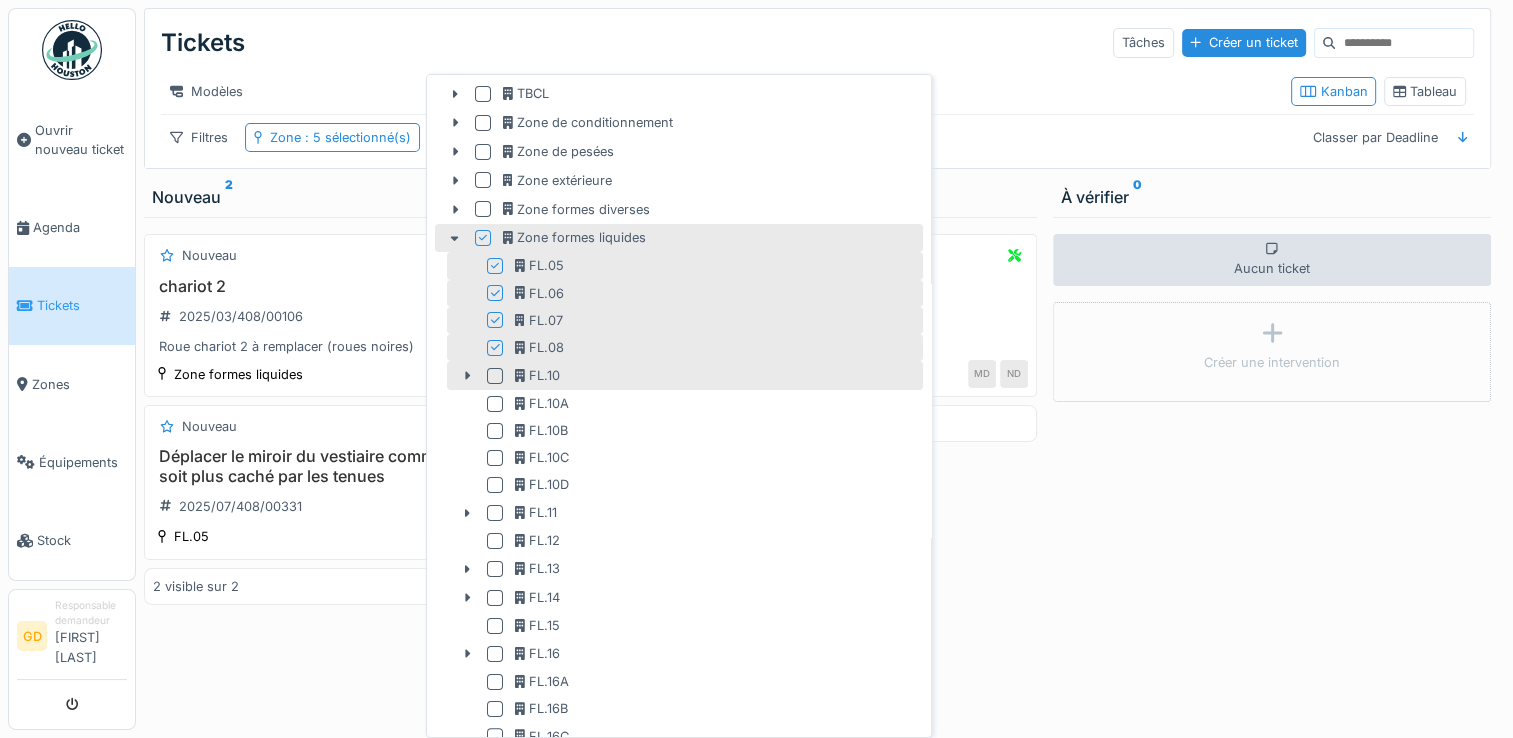 click at bounding box center [495, 376] 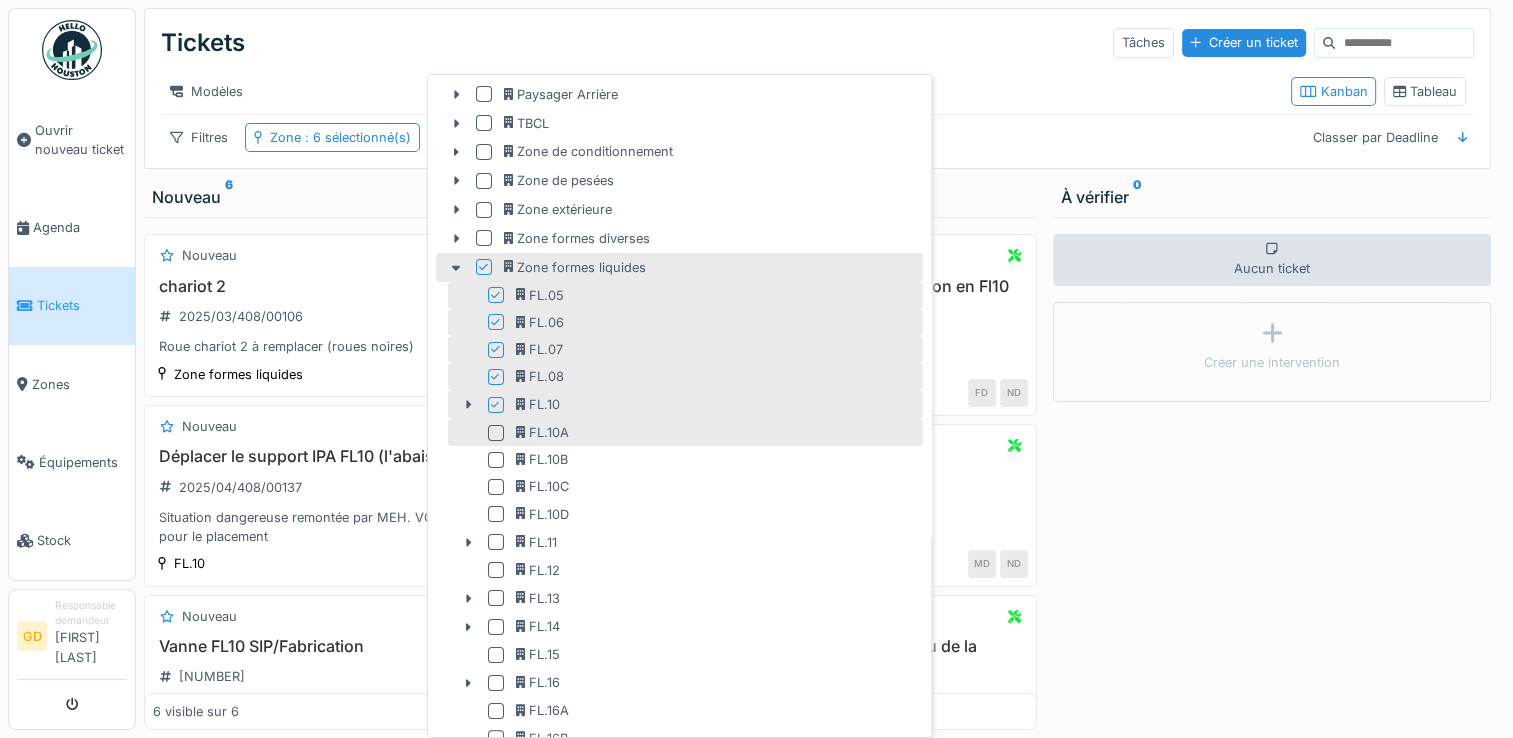 click at bounding box center [496, 433] 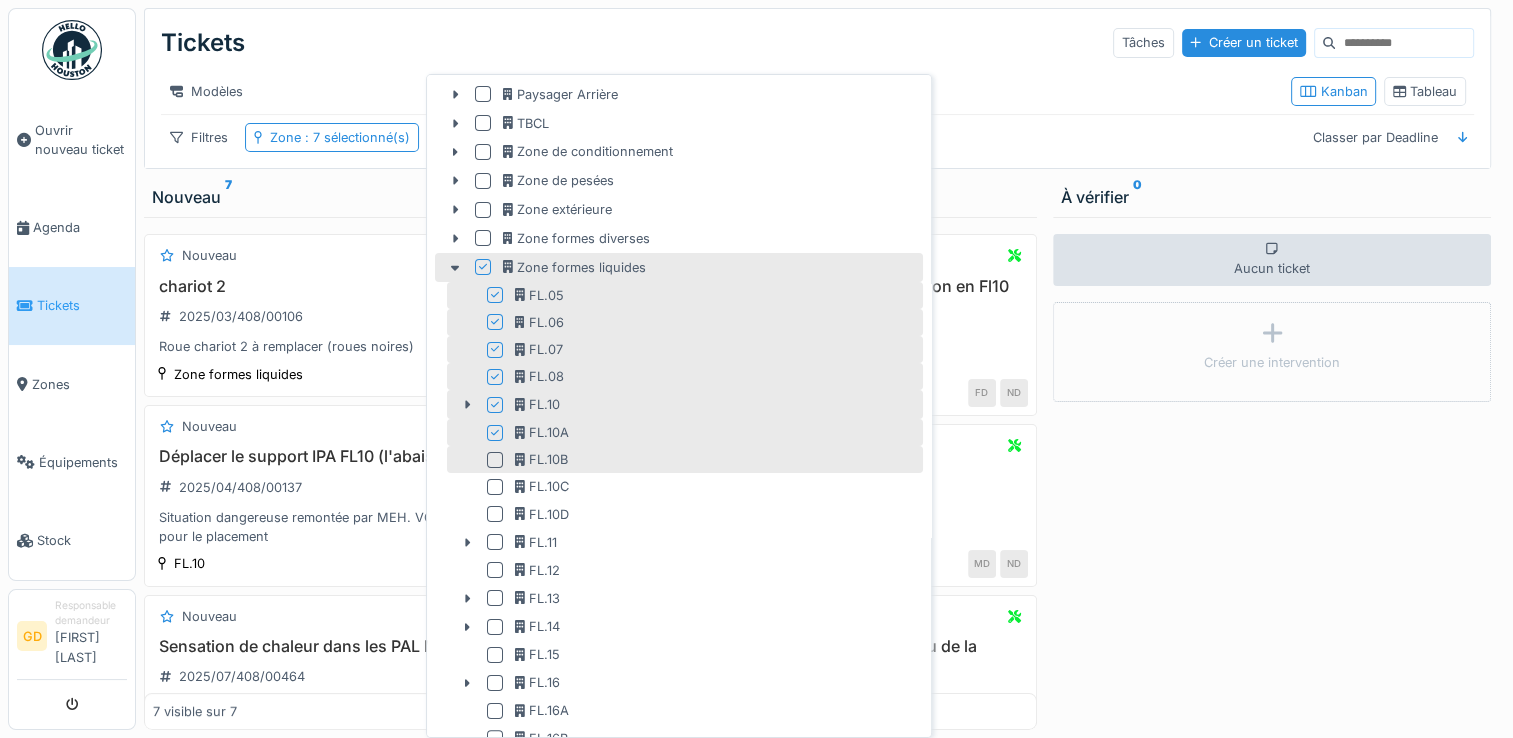 click at bounding box center (495, 460) 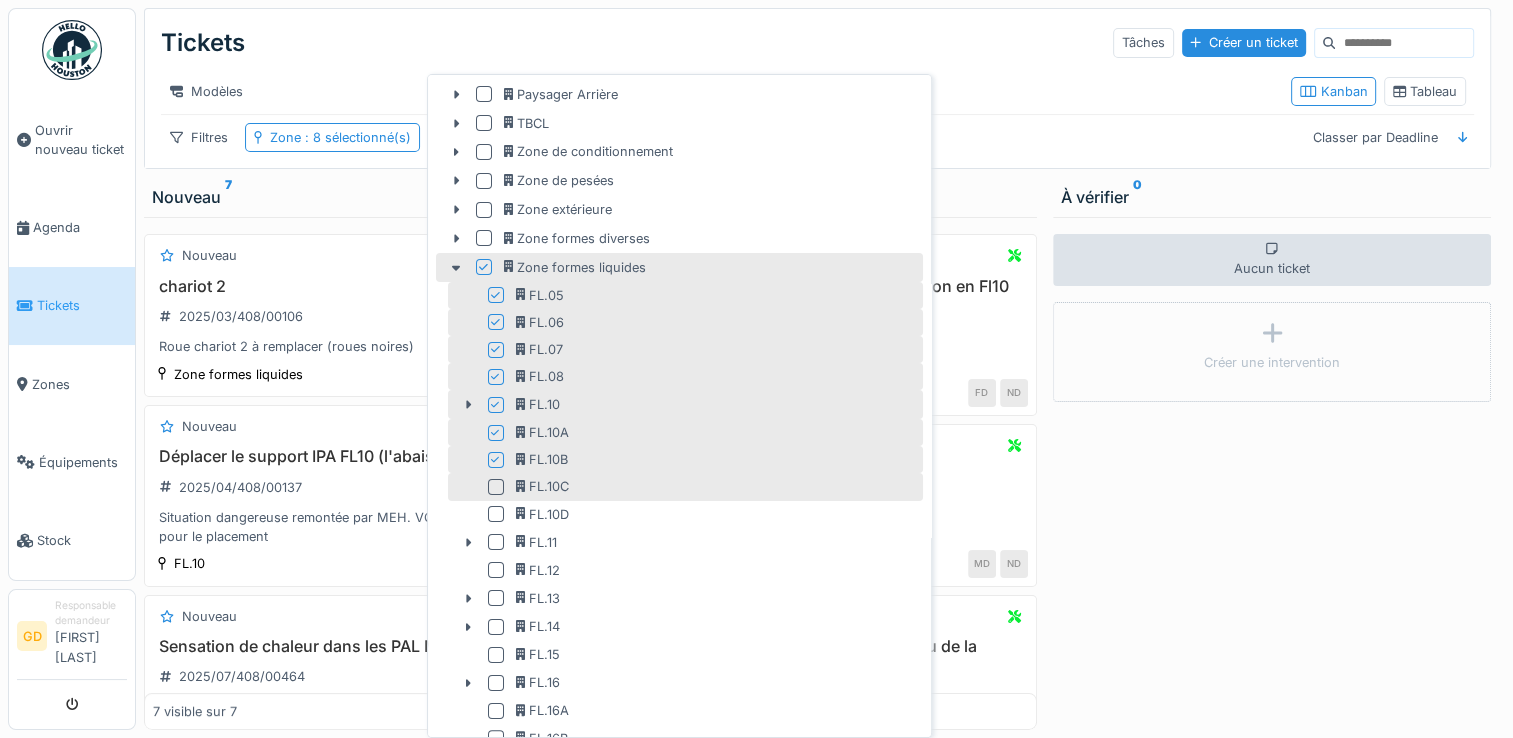 click at bounding box center [496, 487] 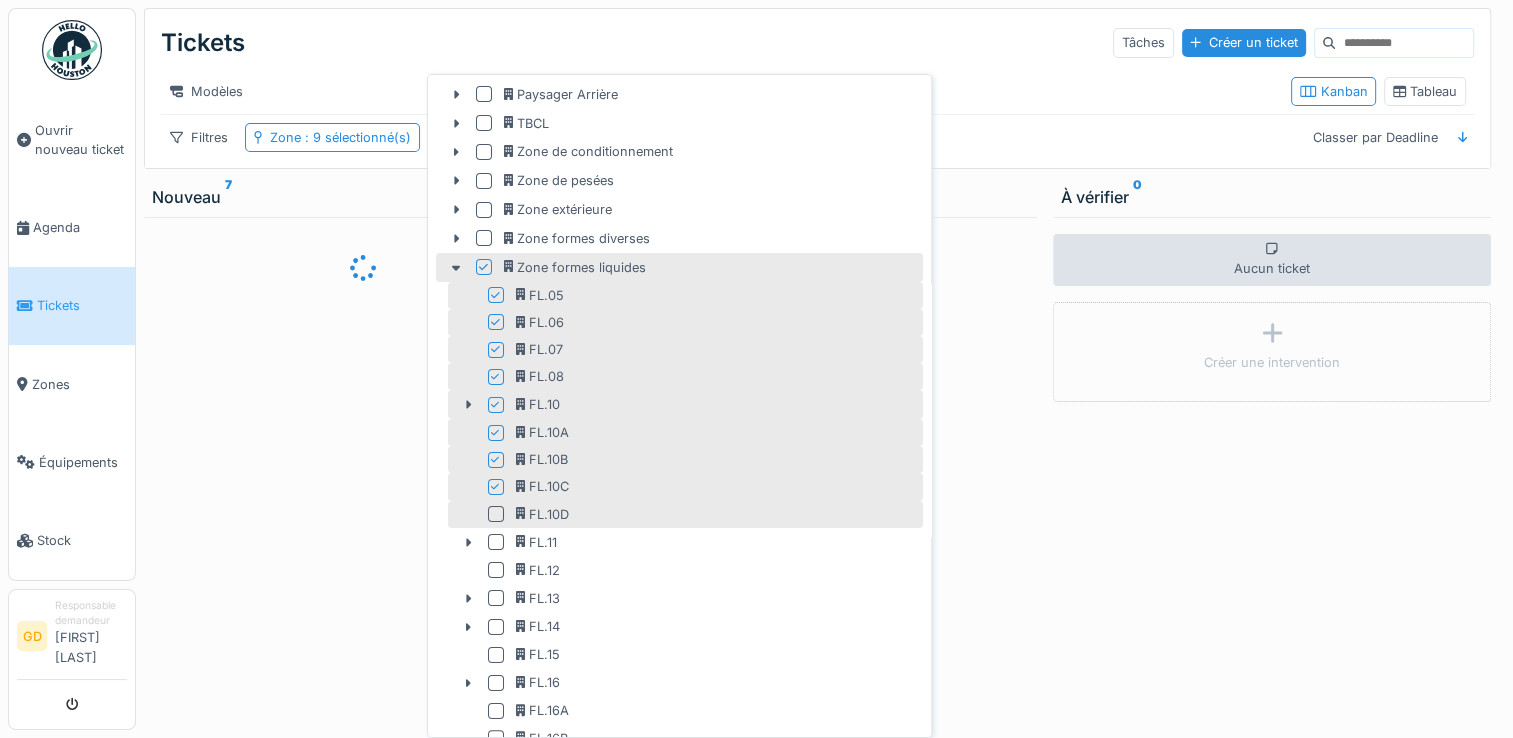click at bounding box center (496, 514) 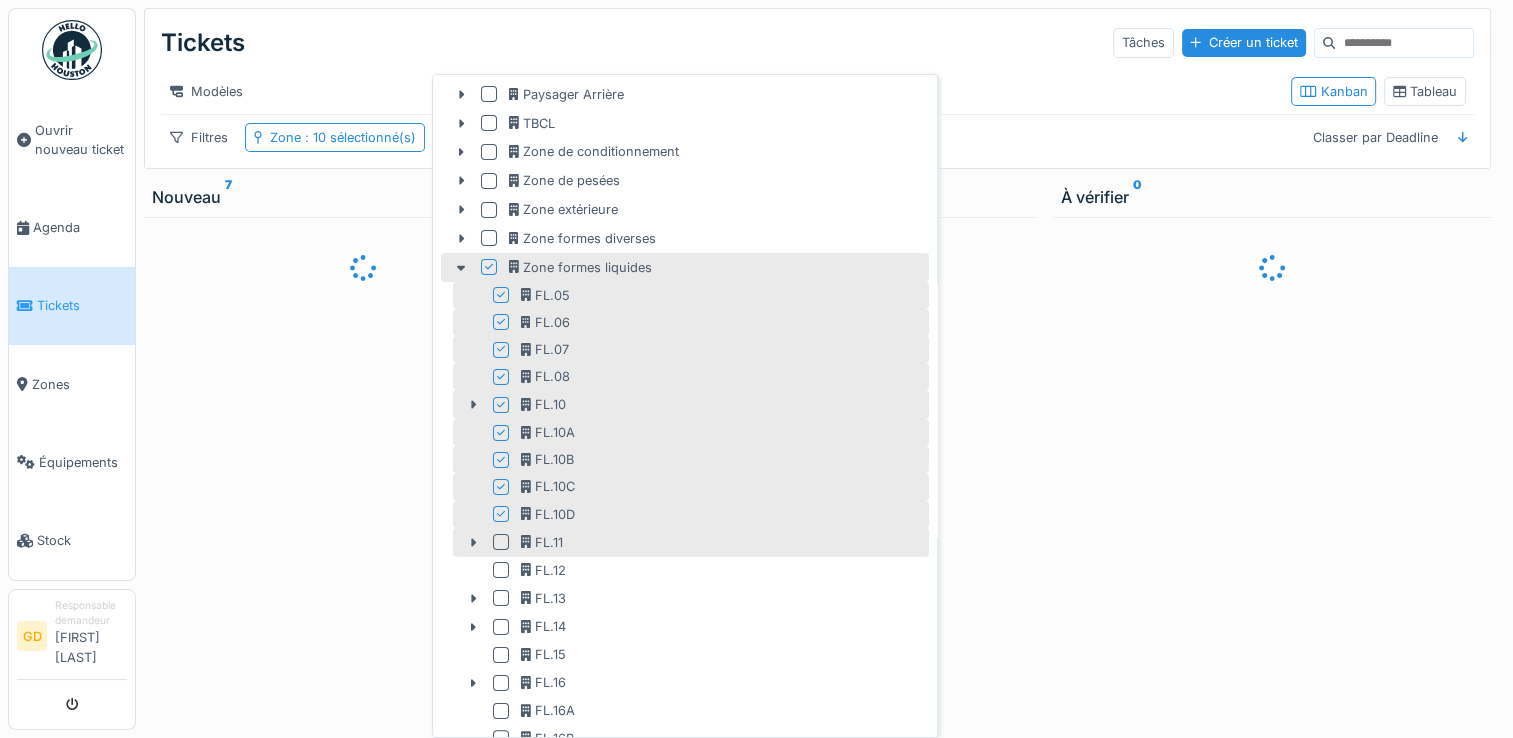 click at bounding box center [501, 542] 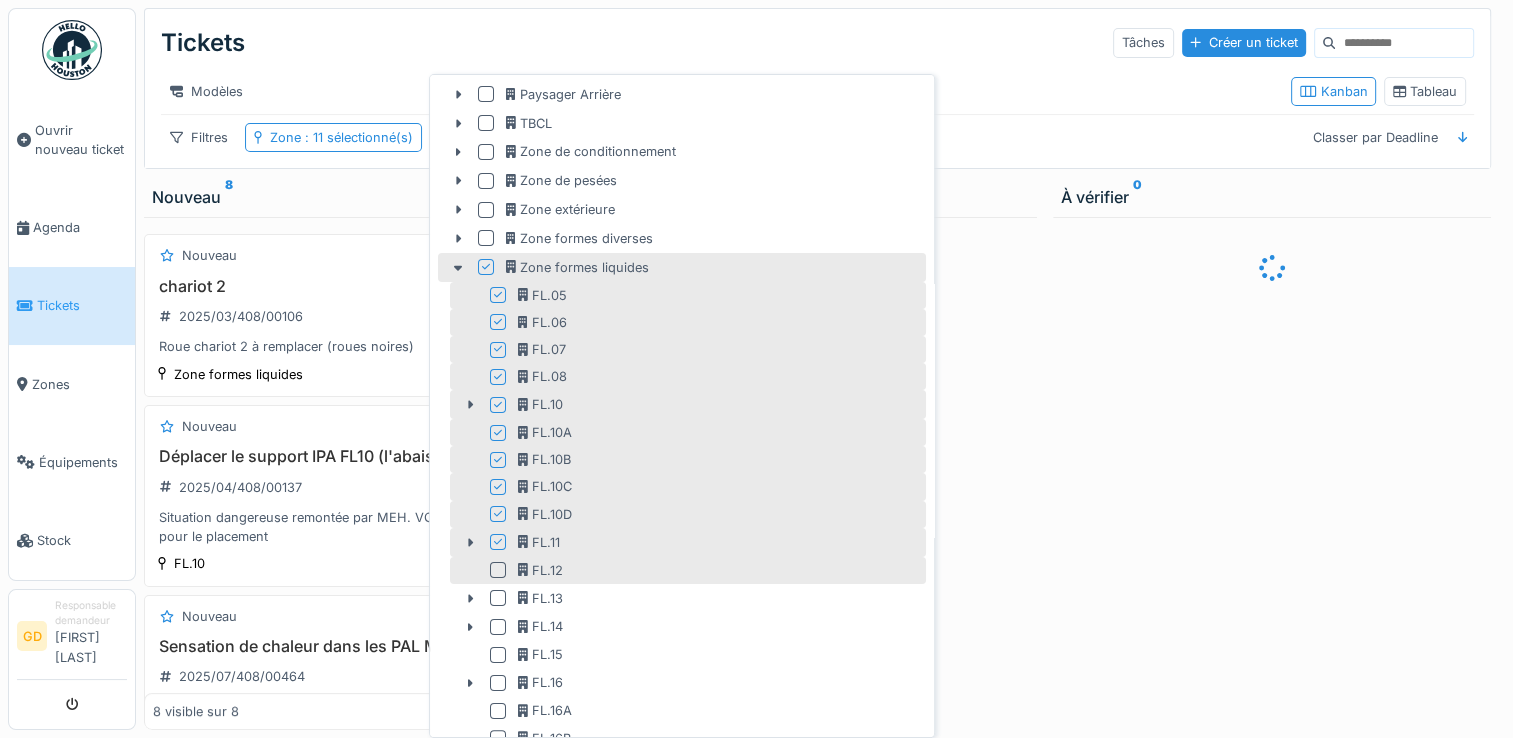 click at bounding box center [498, 570] 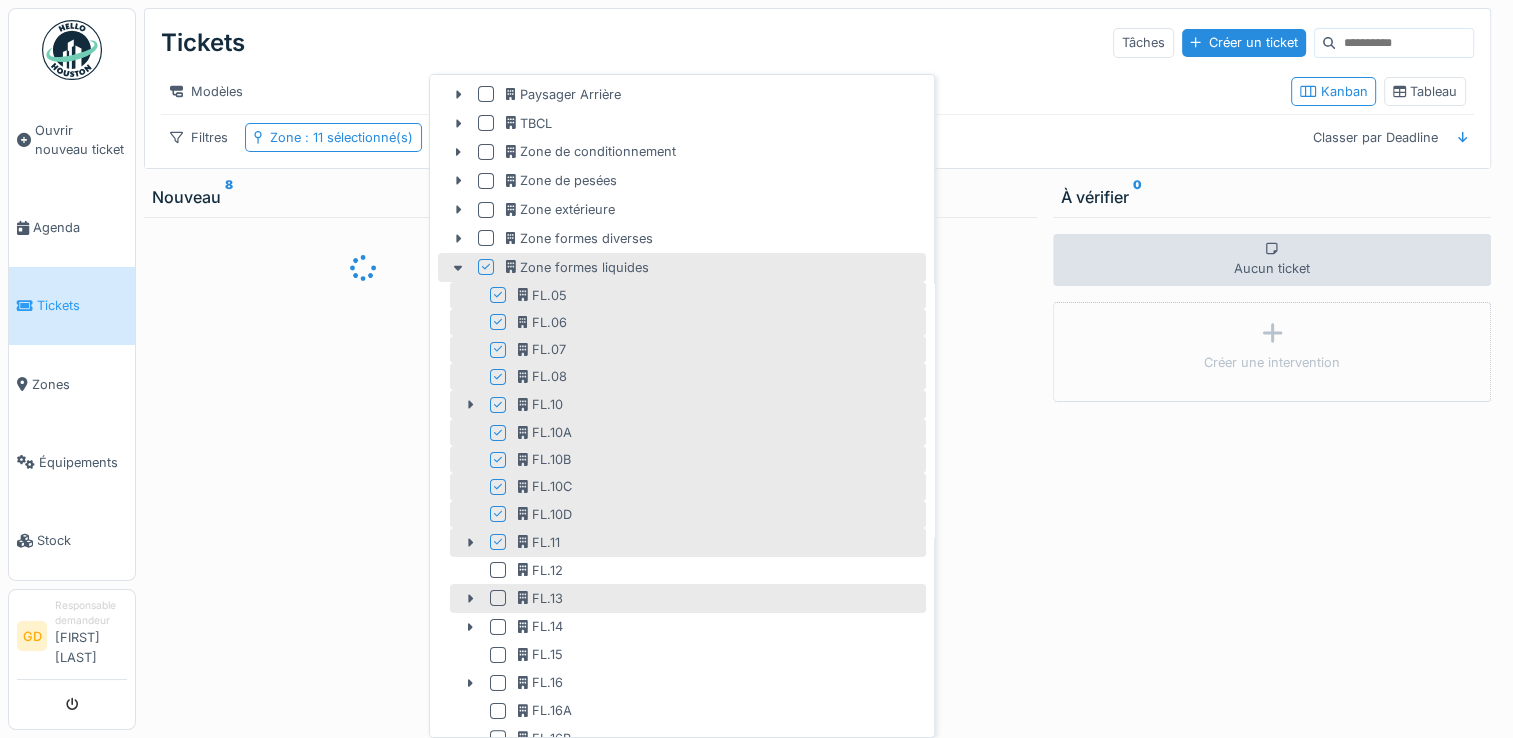 click at bounding box center [498, 598] 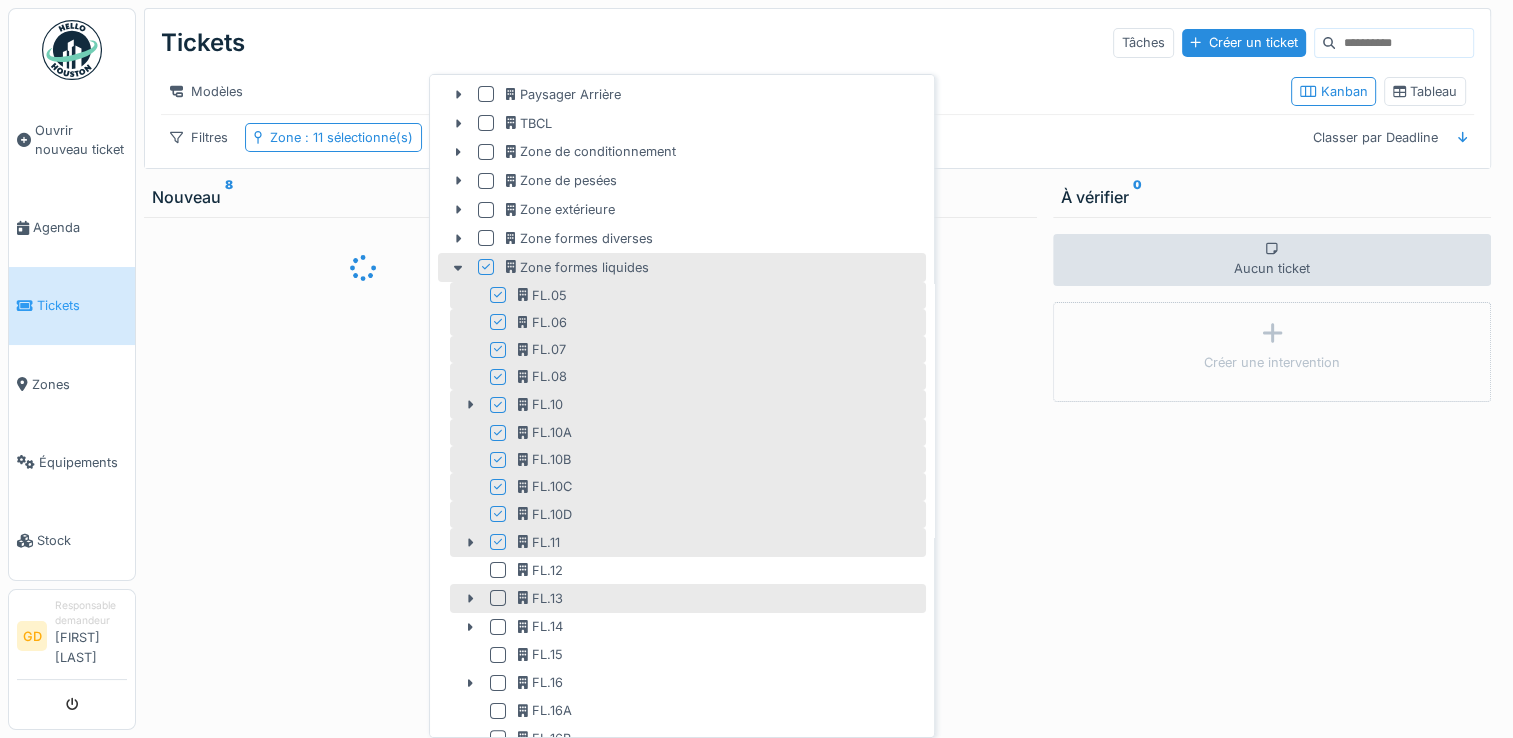 scroll, scrollTop: 328, scrollLeft: 0, axis: vertical 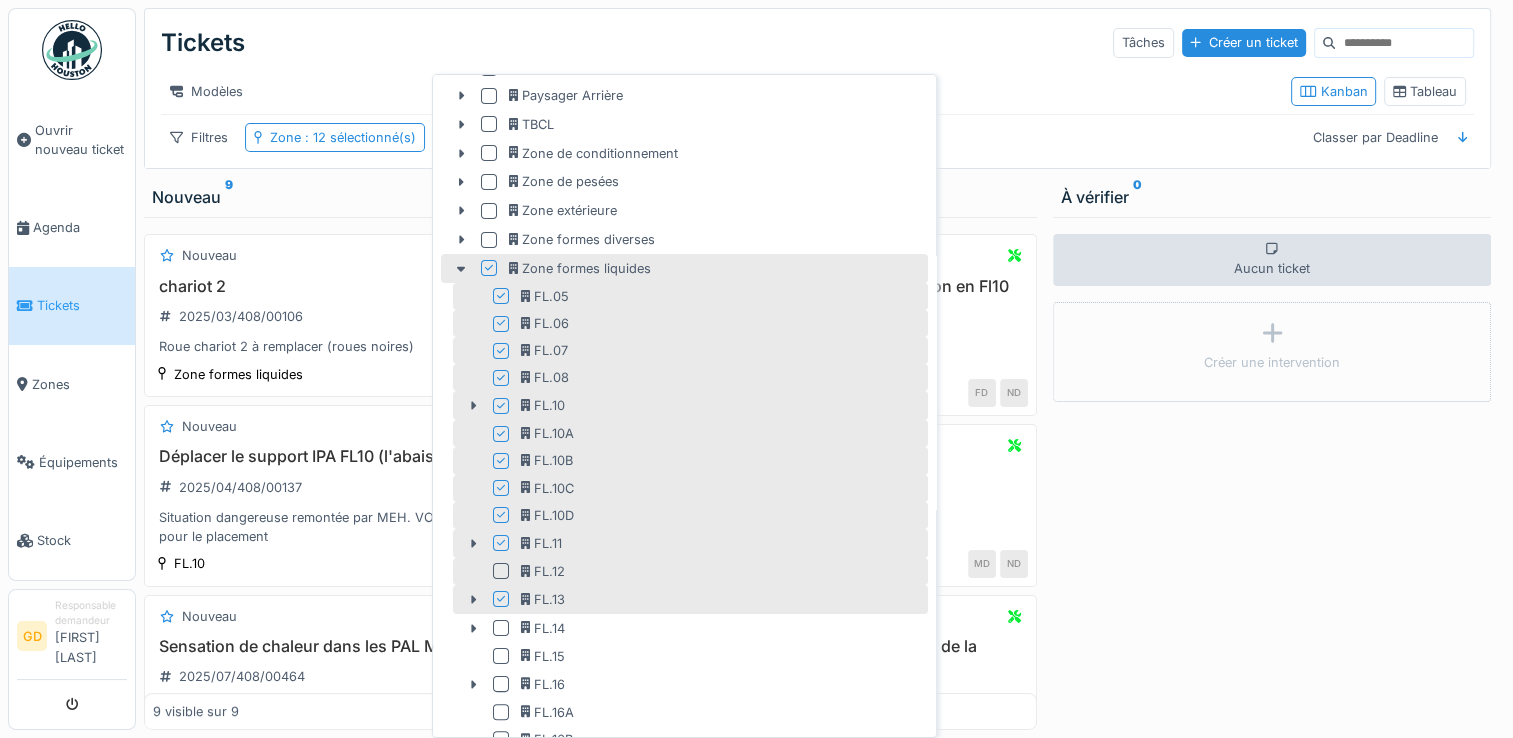 click at bounding box center (501, 571) 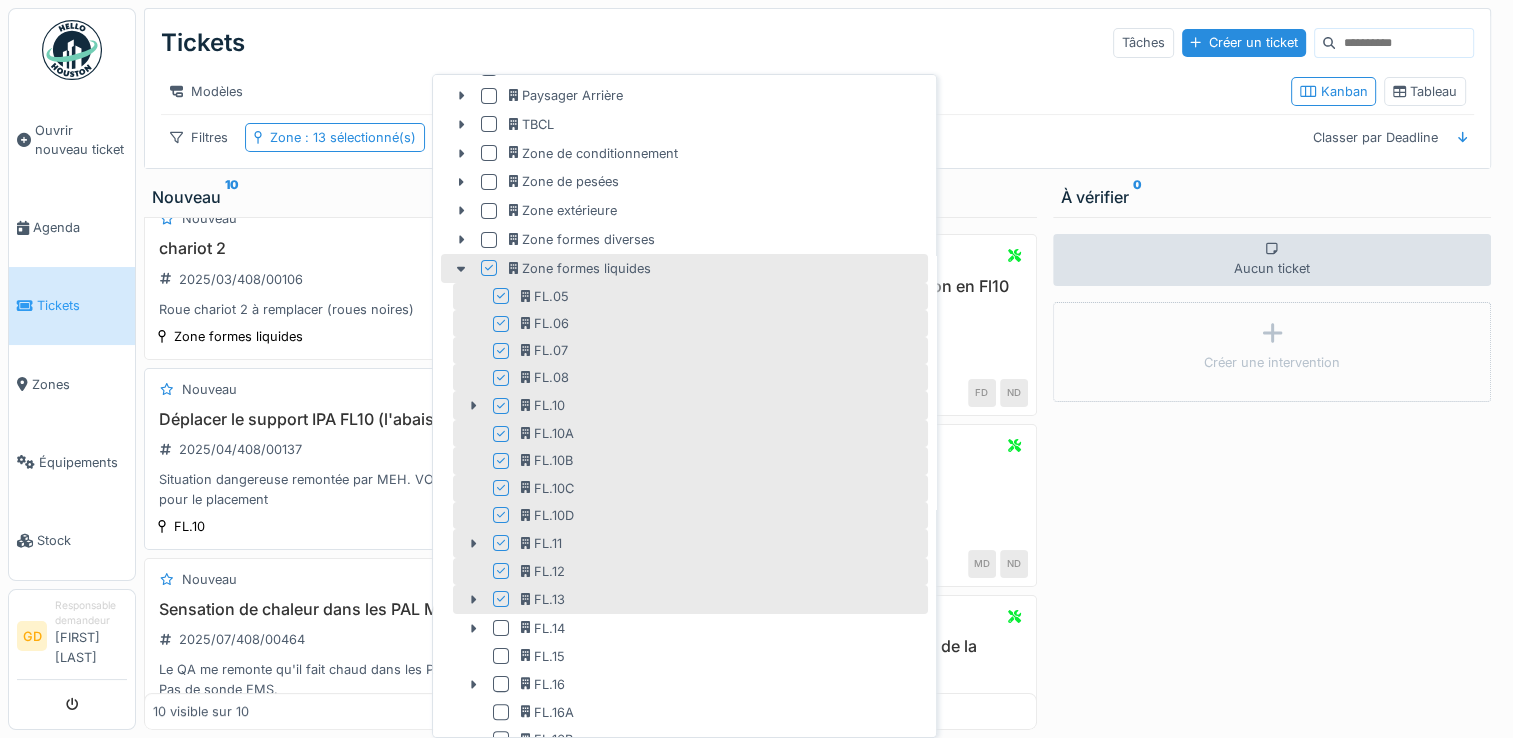 scroll, scrollTop: 300, scrollLeft: 0, axis: vertical 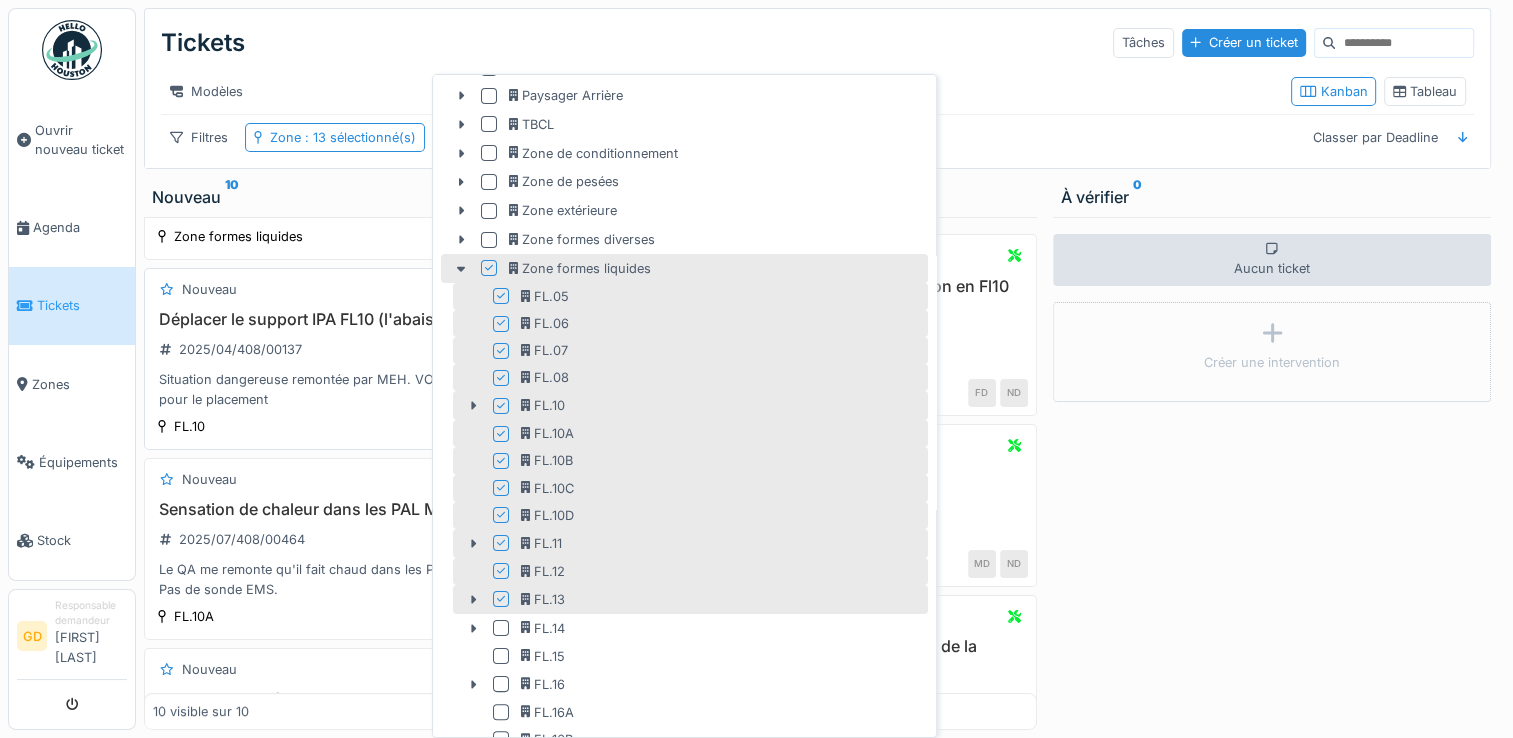 click on "FD ND" at bounding box center [394, 427] 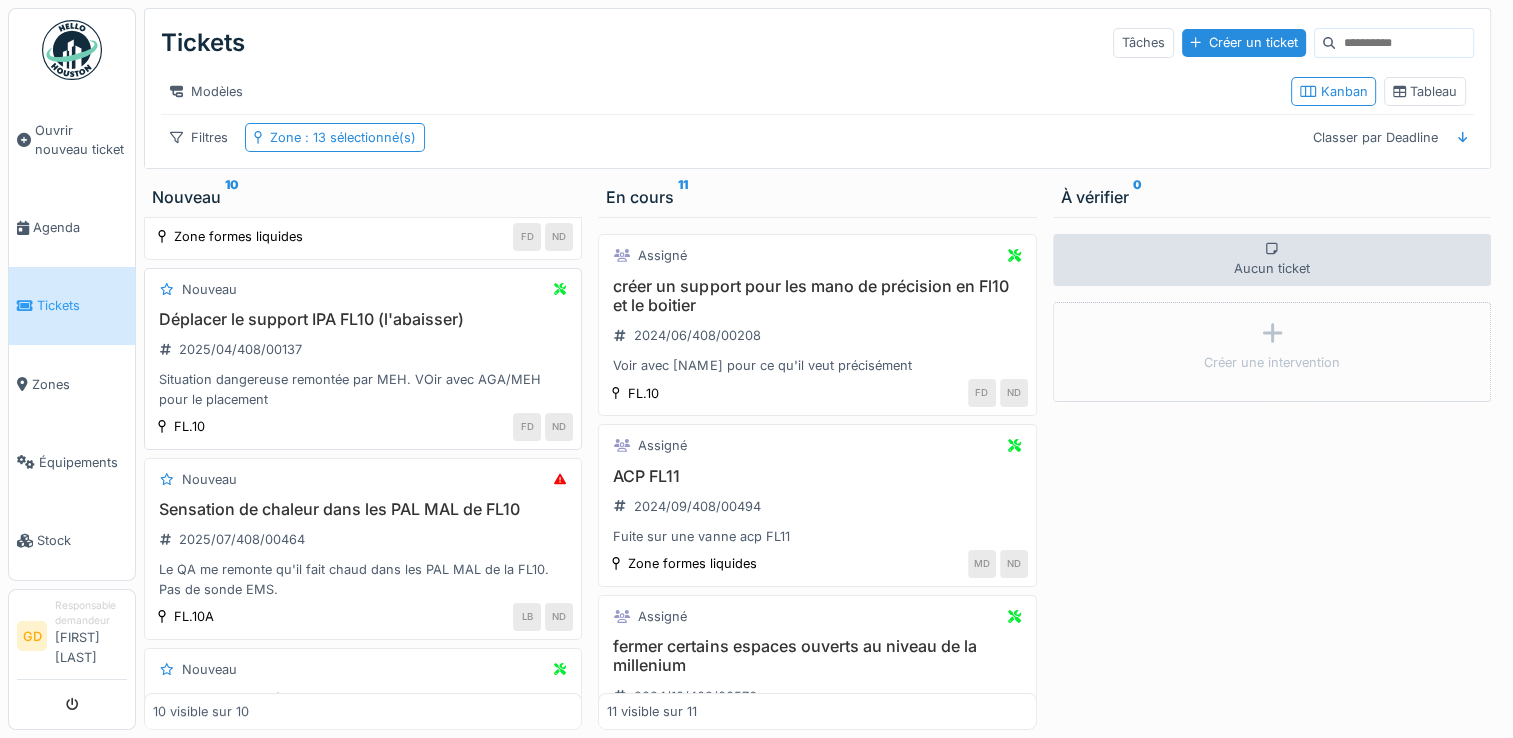 click on "Situation dangereuse remontée par MEH. VOir avec AGA/MEH pour le placement" at bounding box center (363, 389) 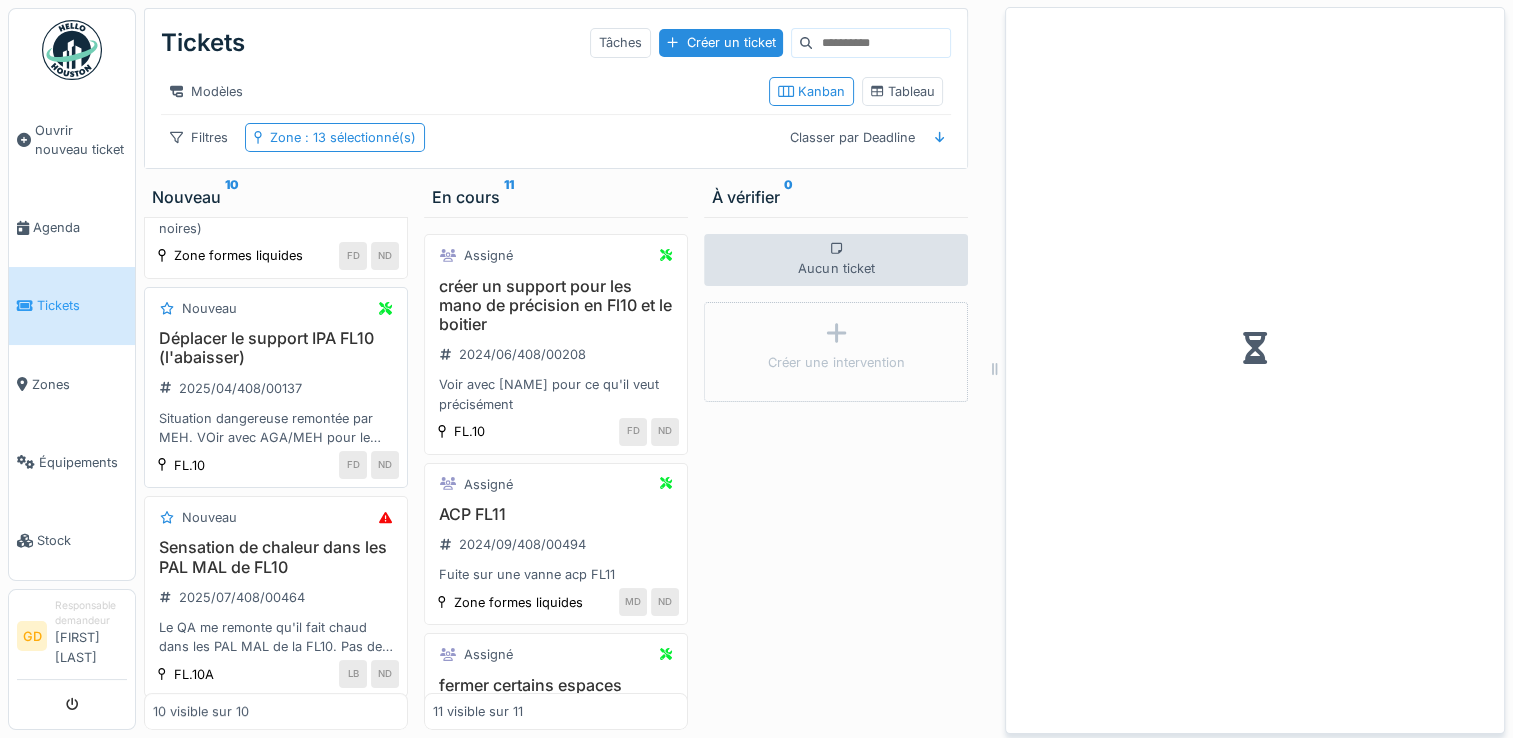 scroll, scrollTop: 338, scrollLeft: 0, axis: vertical 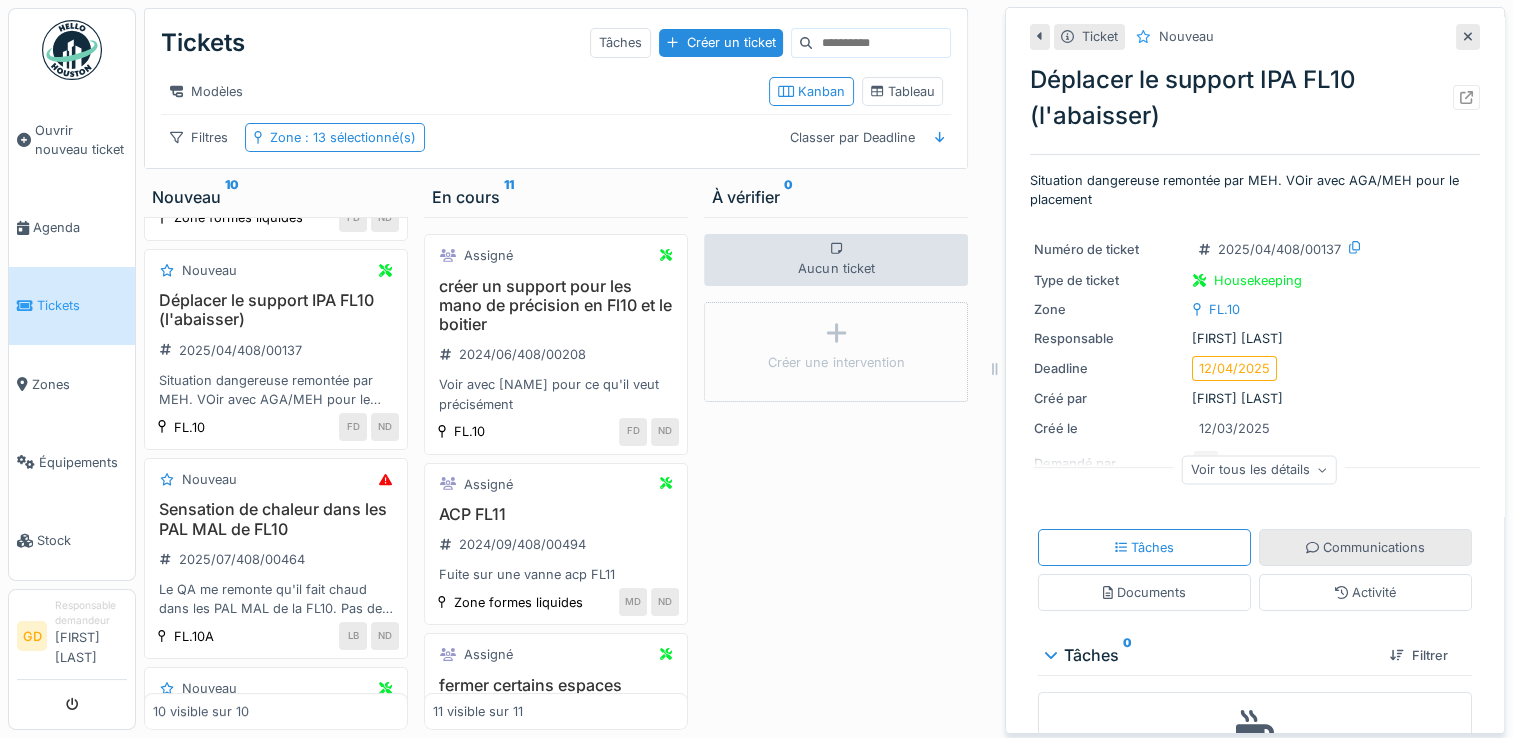 click on "Communications" at bounding box center [1365, 547] 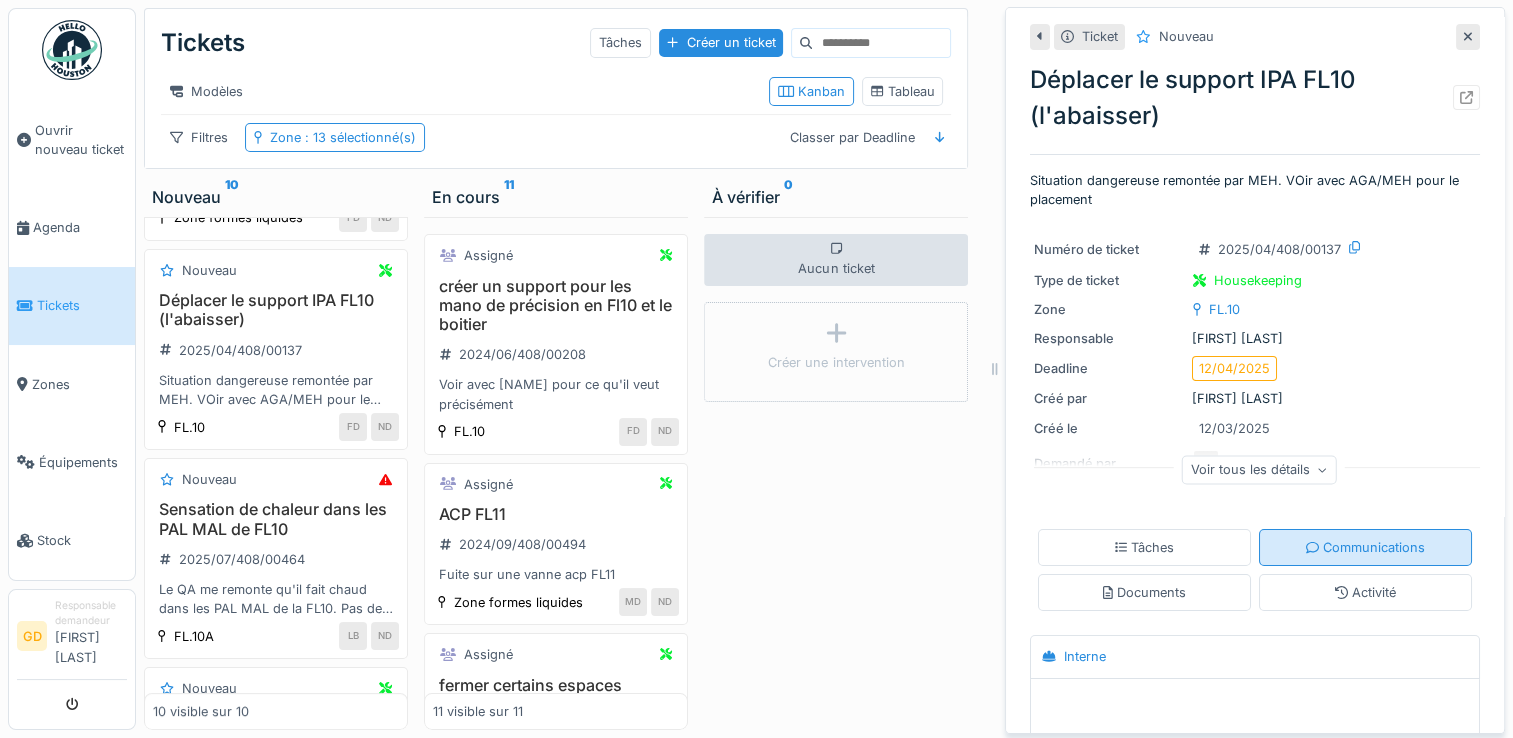 scroll, scrollTop: 15, scrollLeft: 0, axis: vertical 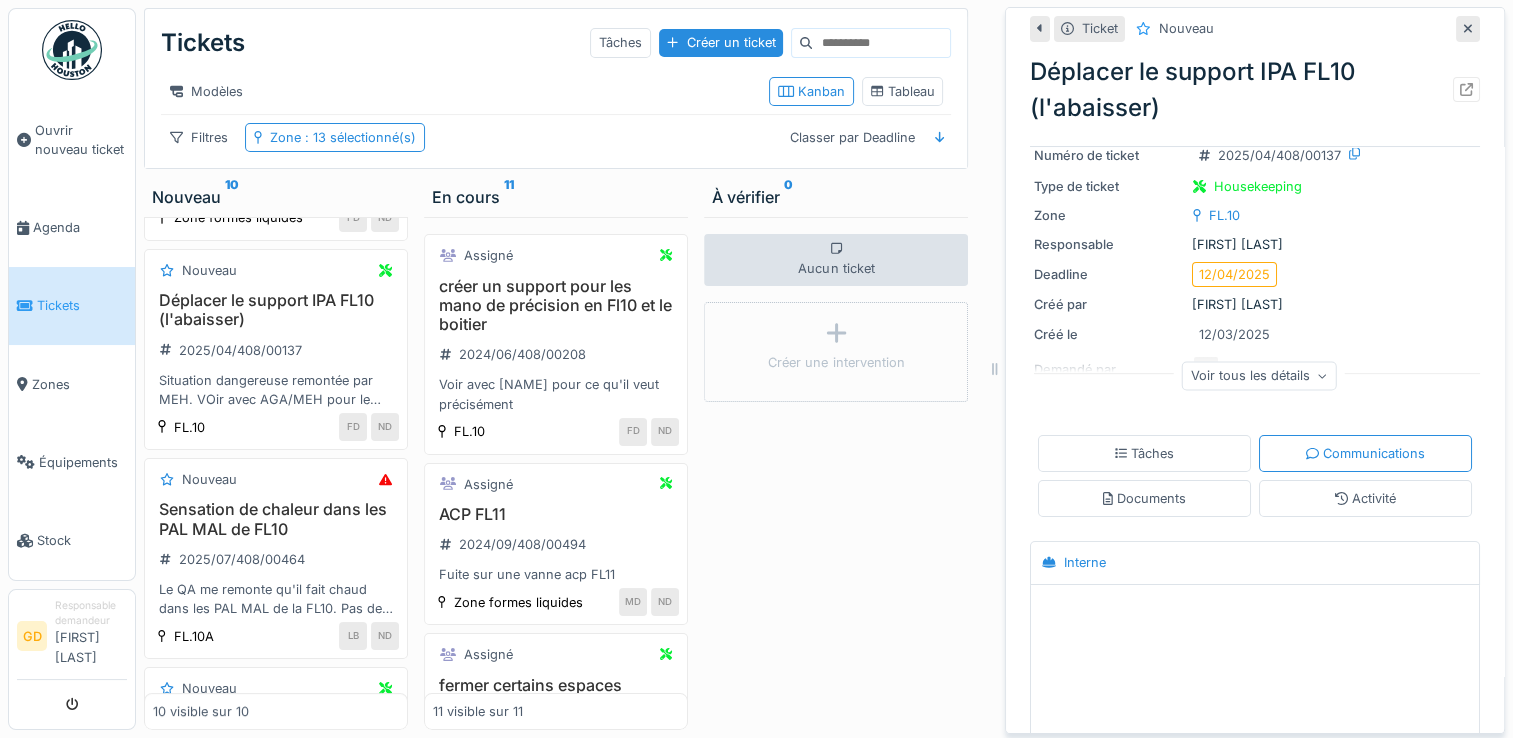 click at bounding box center (1255, 622) 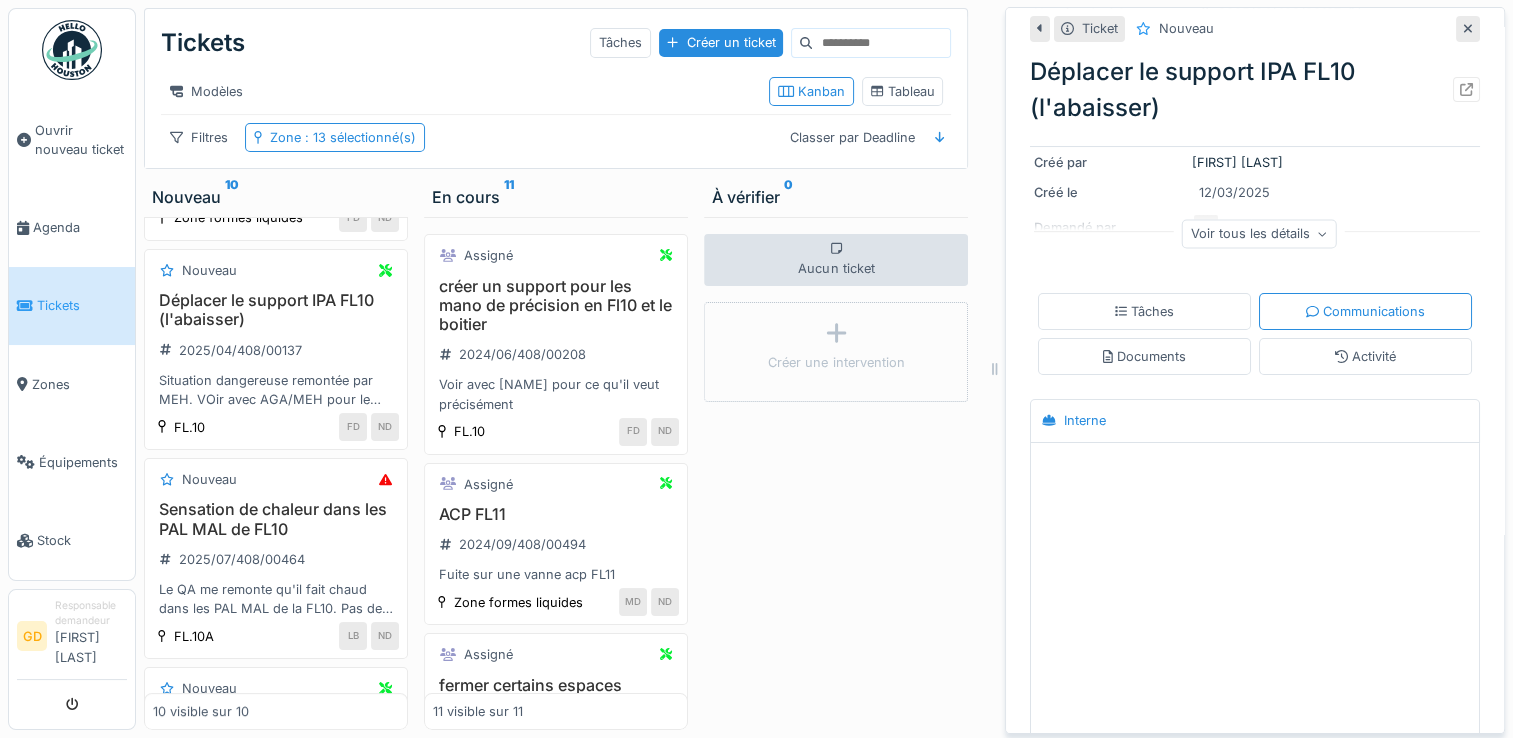 scroll, scrollTop: 285, scrollLeft: 0, axis: vertical 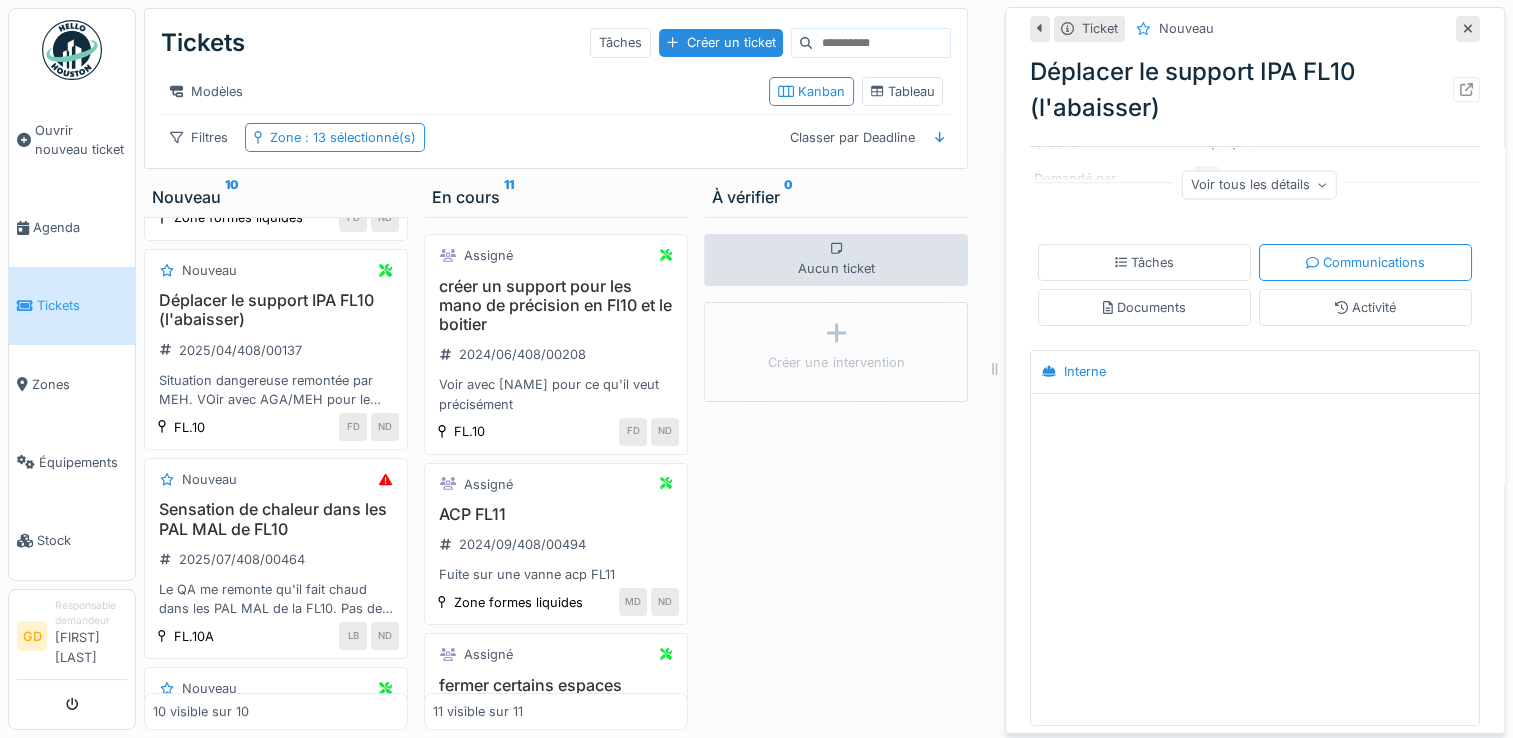 click on "Ticket Nouveau Déplacer le support IPA FL10 (l'abaisser) Situation dangereuse remontée par MEH. VOir avec AGA/MEH pour le placement Numéro de ticket 2025/04/408/00137 Type de ticket Housekeeping Zone FL.10 Responsable Nicolas Declercq Deadline 12/04/2025 Créé par Florian Dierick Créé le  12/03/2025 Demandé par FD Assigné à Voir tous les détails   Tâches   Communications   Documents   Activité Interne" at bounding box center [1255, 228] 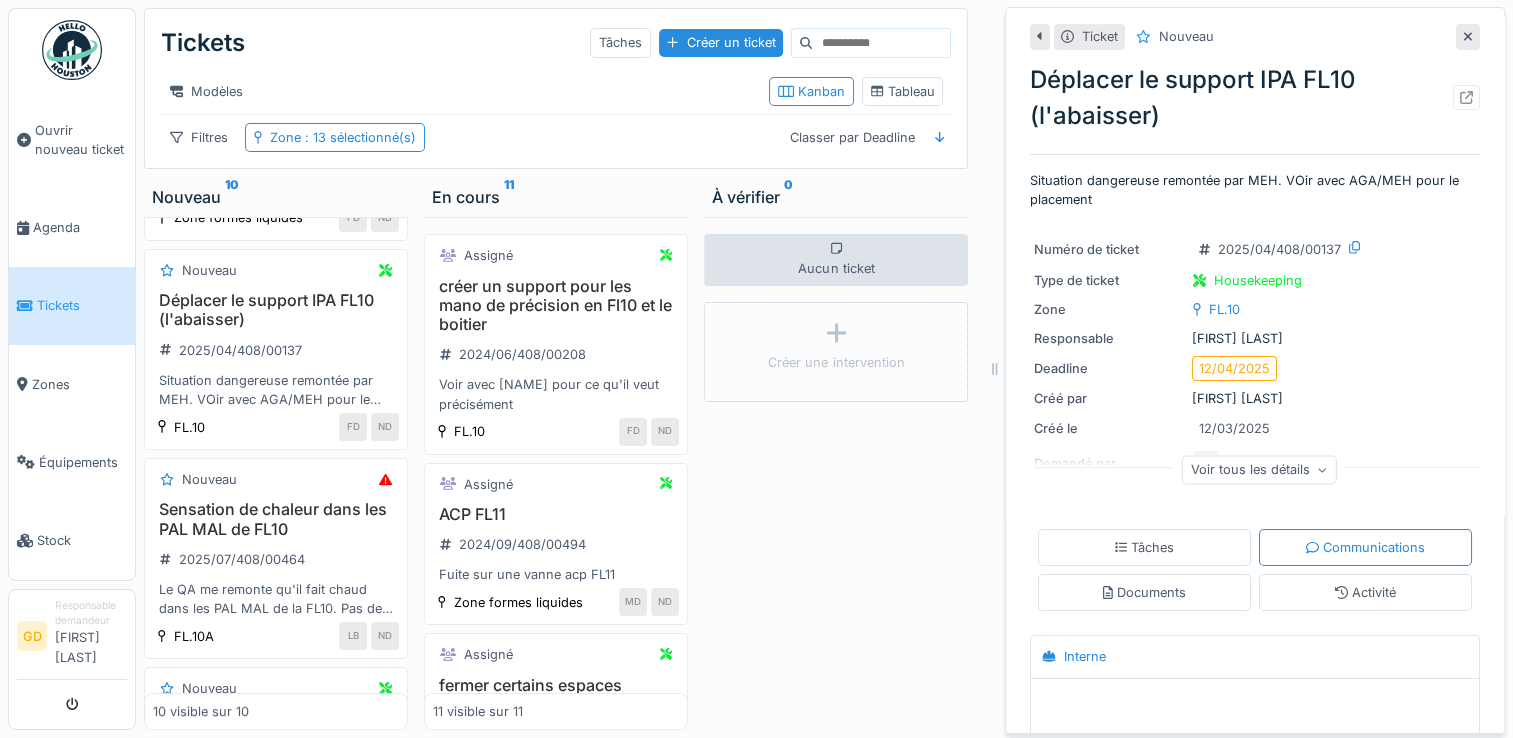 click on "Modèles" at bounding box center [457, 91] 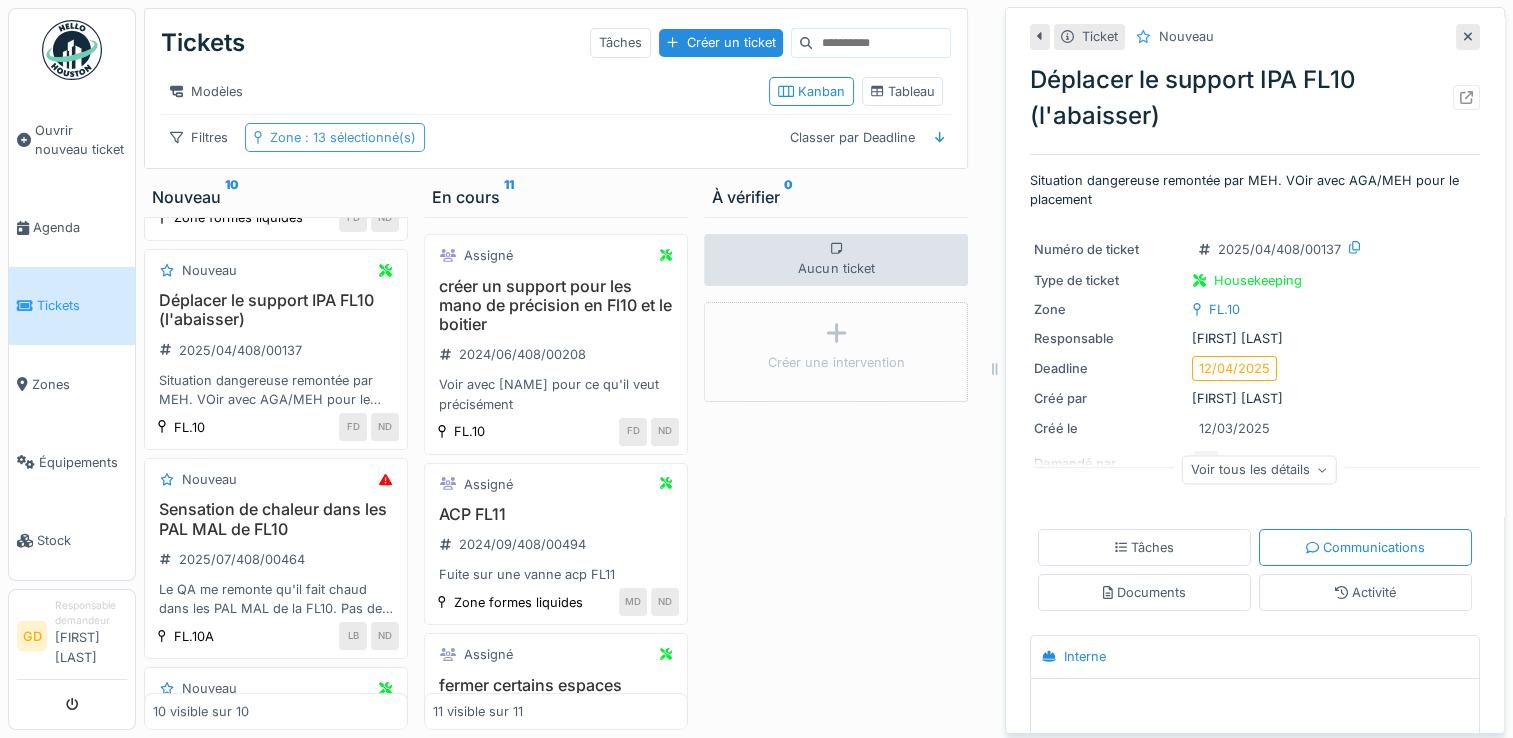 click on ":   13 sélectionné(s)" at bounding box center [358, 137] 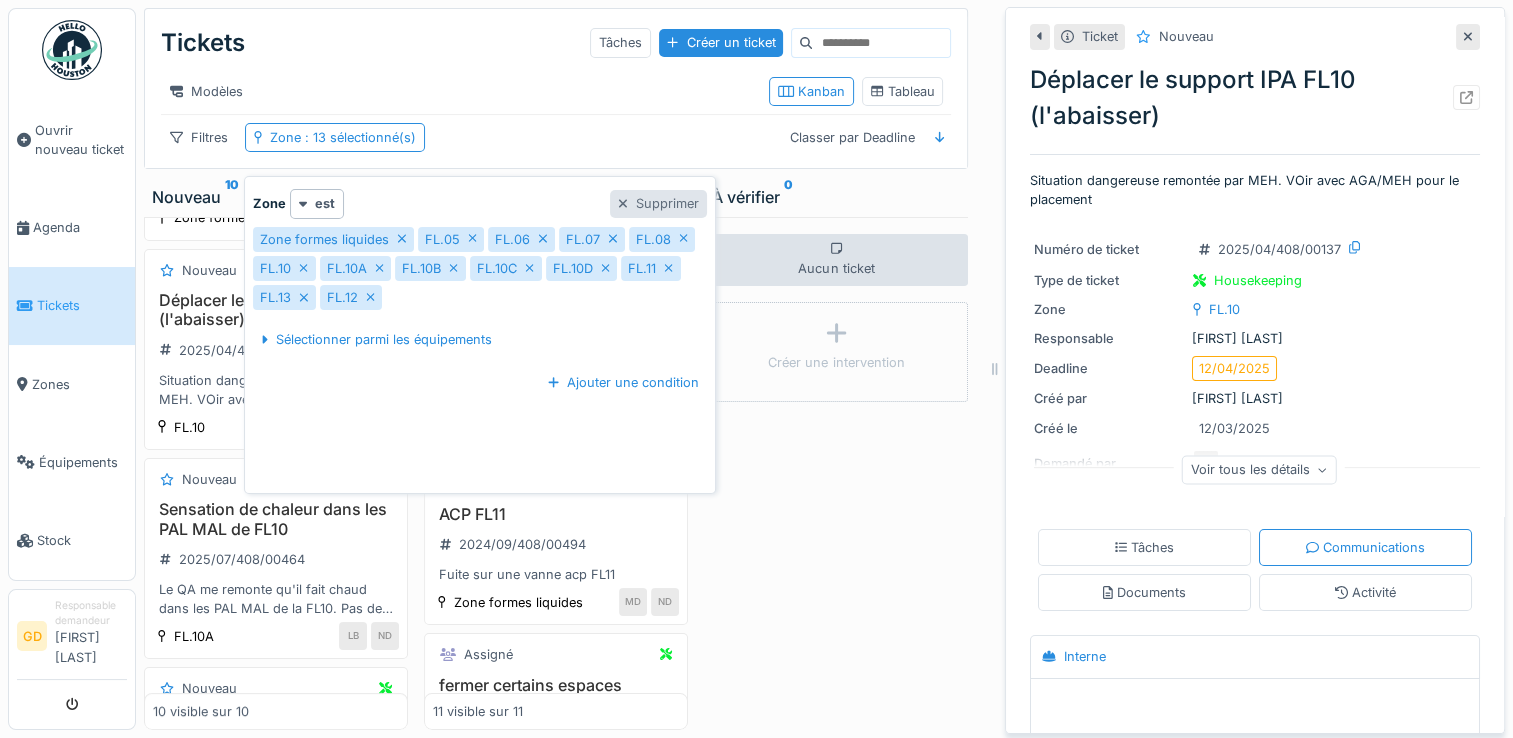 click on "Supprimer" at bounding box center [658, 203] 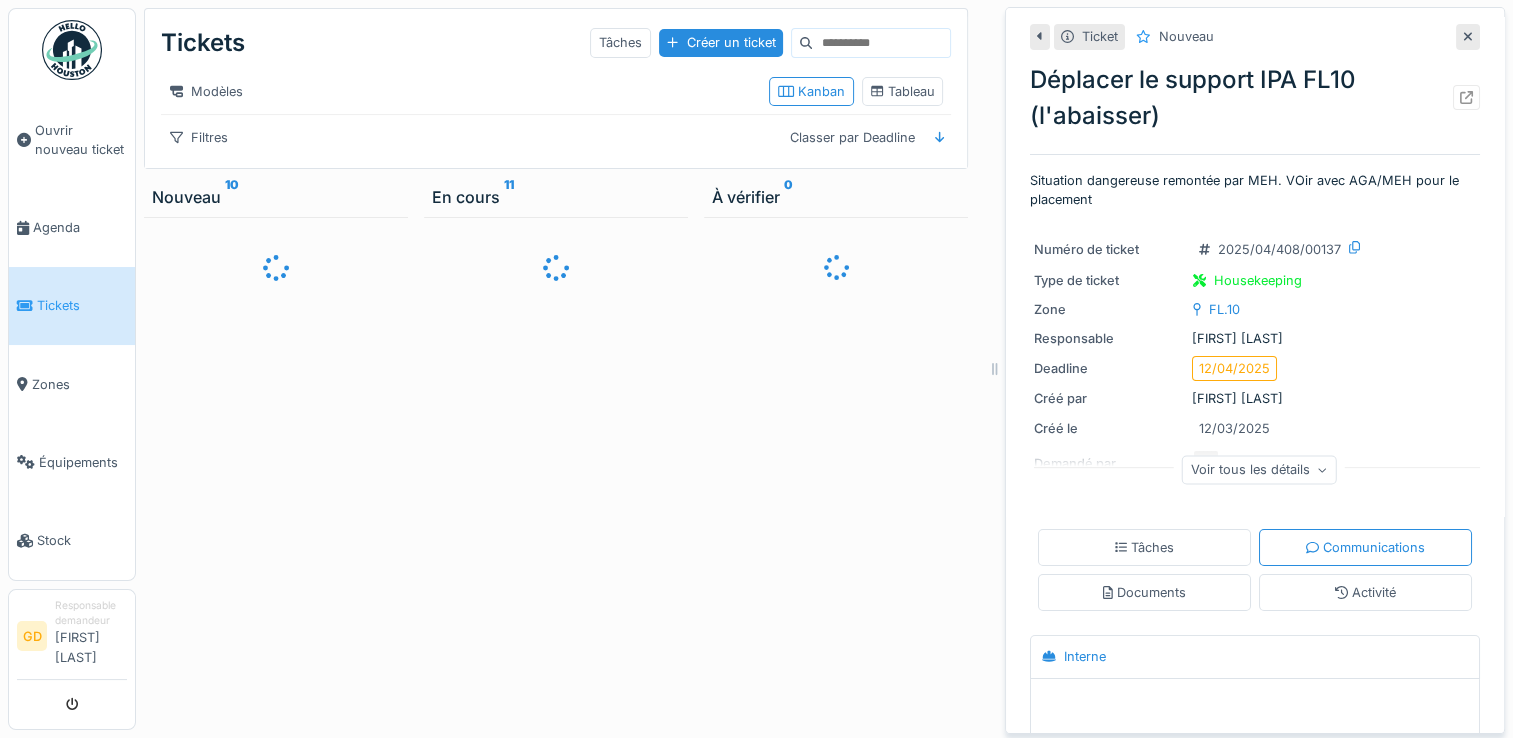 scroll, scrollTop: 0, scrollLeft: 0, axis: both 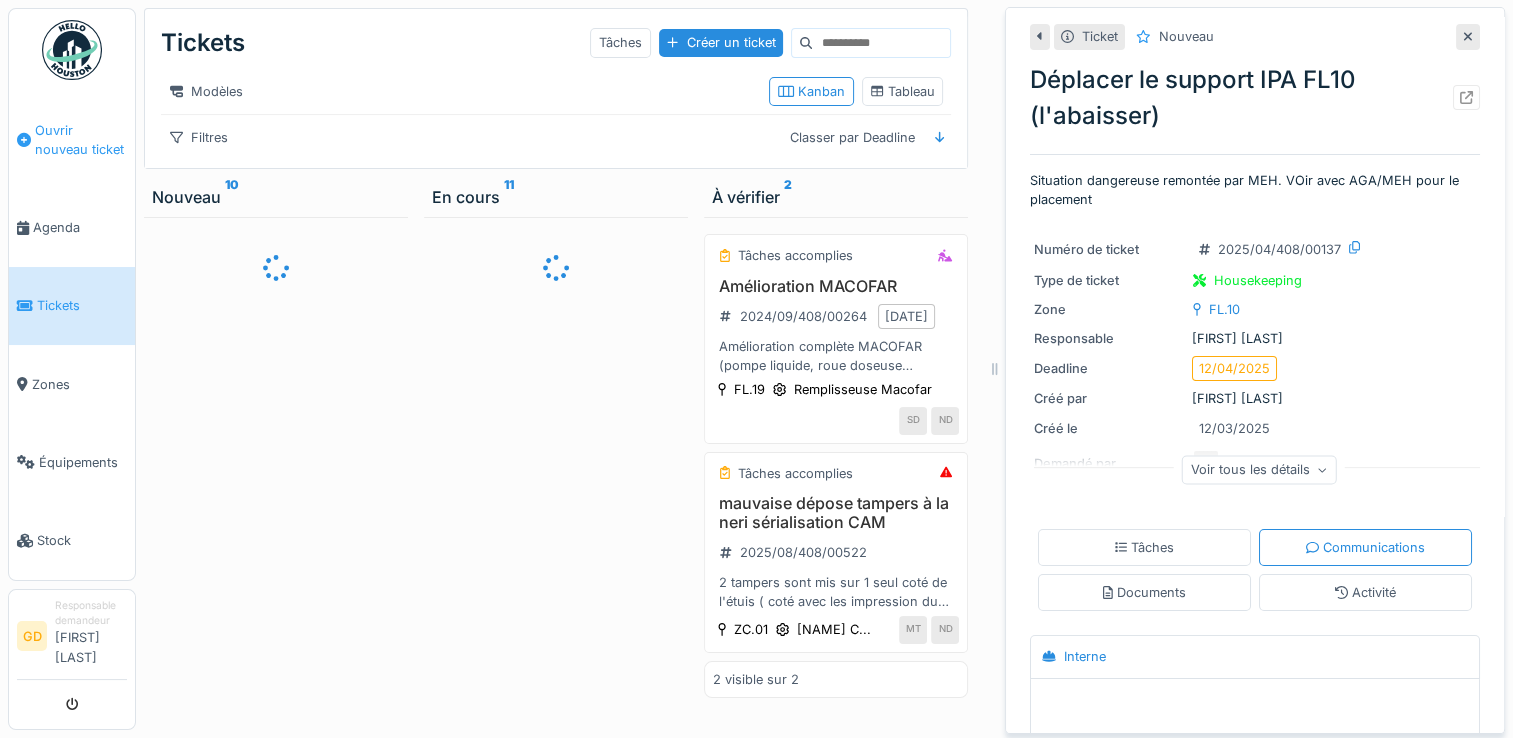 click on "Ouvrir nouveau ticket" at bounding box center (81, 140) 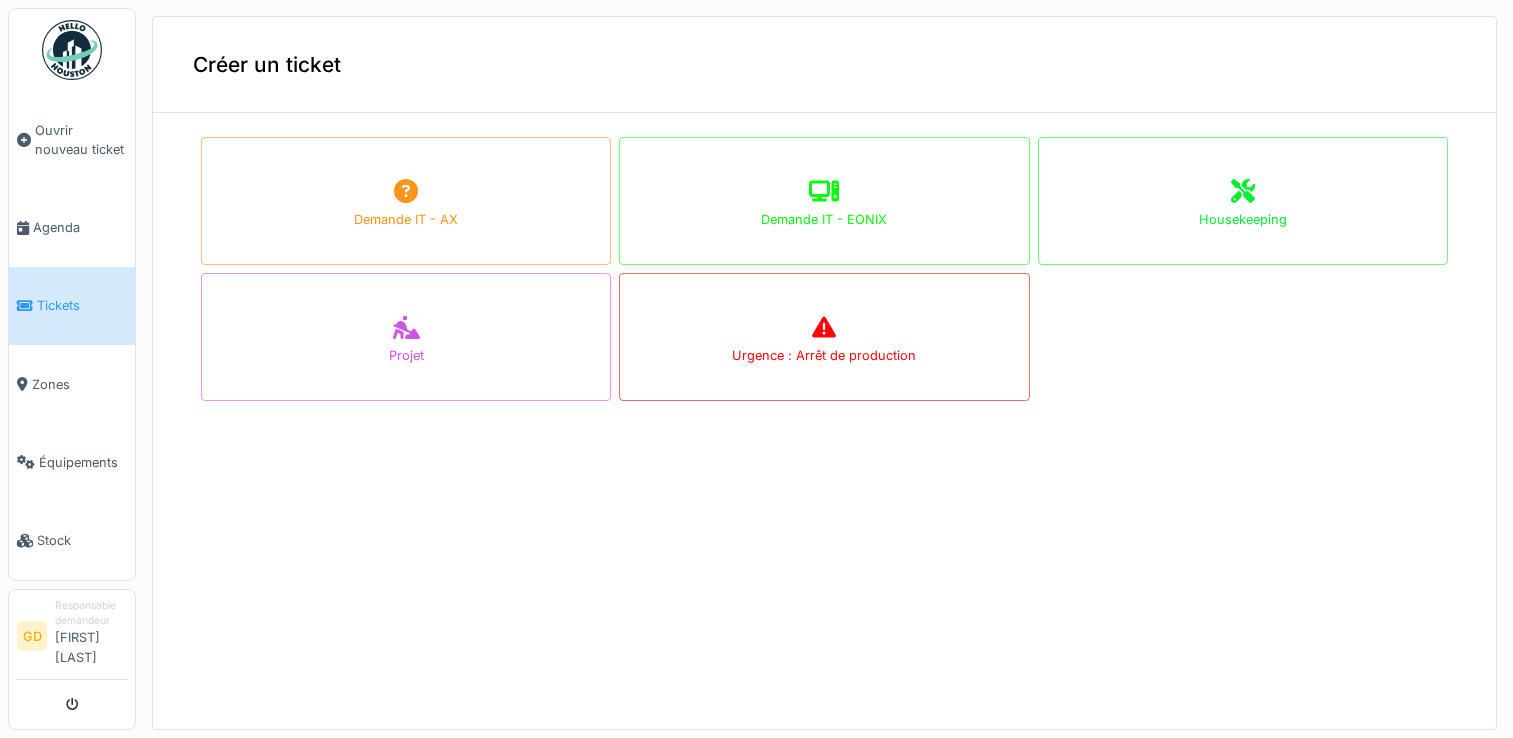 scroll, scrollTop: 0, scrollLeft: 0, axis: both 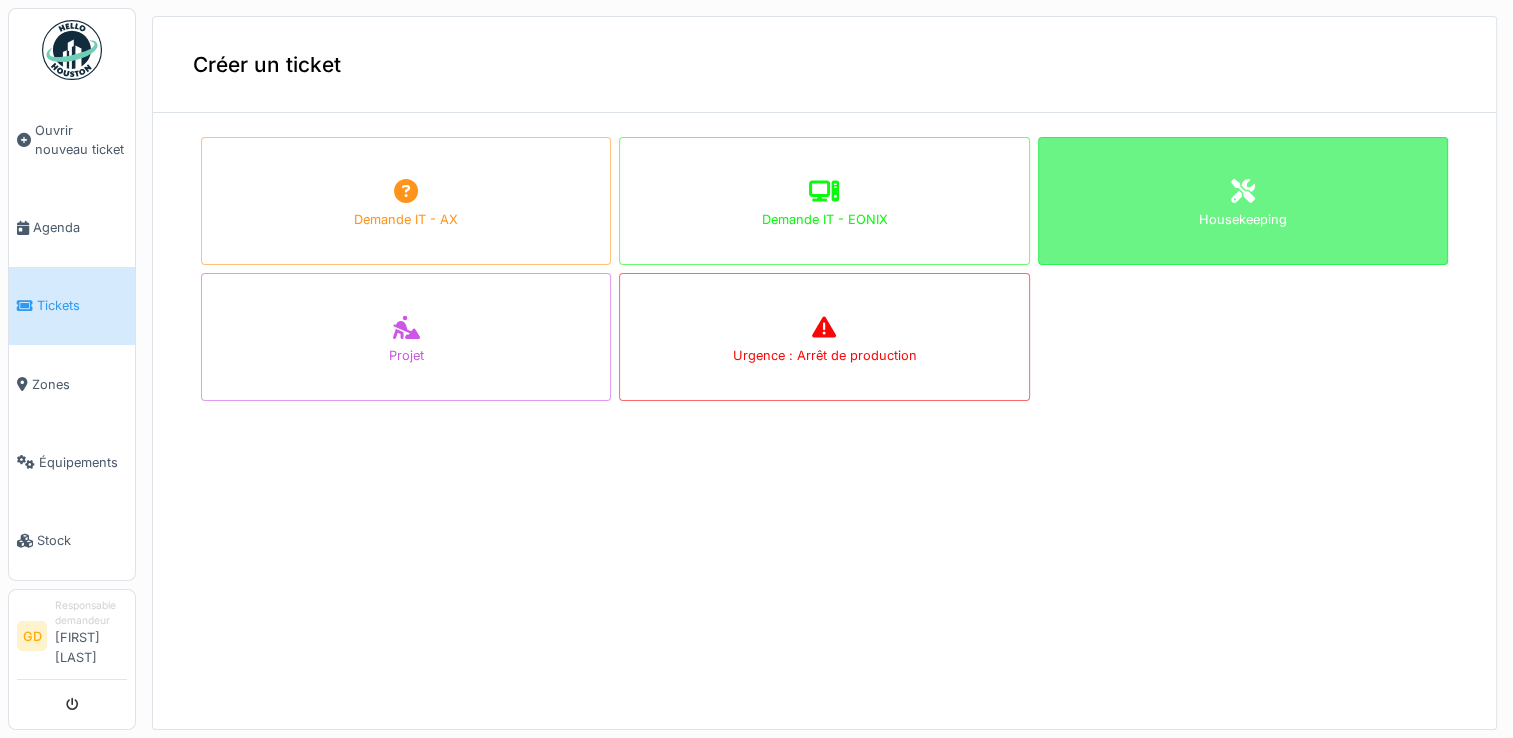click on "Housekeeping" at bounding box center (1243, 201) 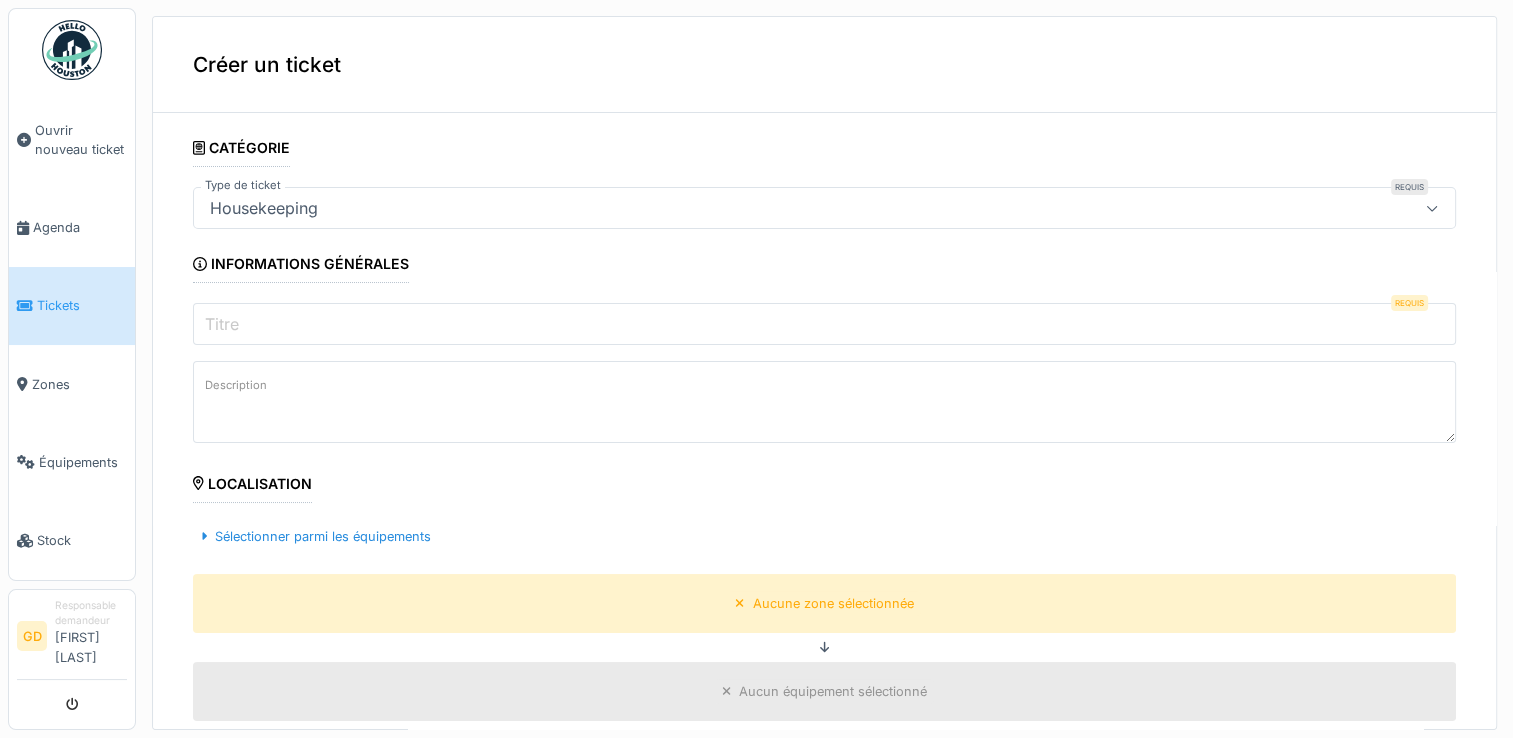 click on "Titre" at bounding box center (824, 324) 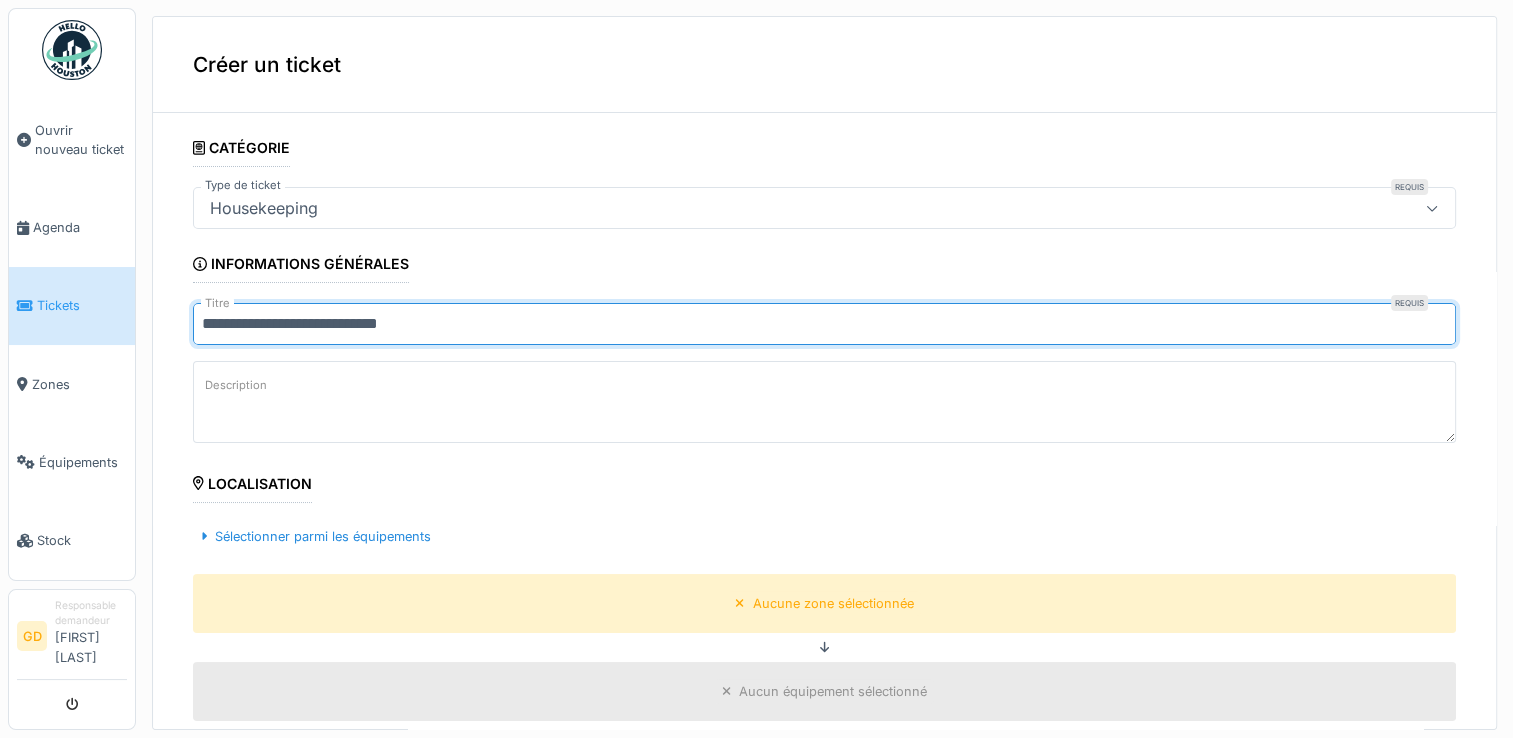 type on "**********" 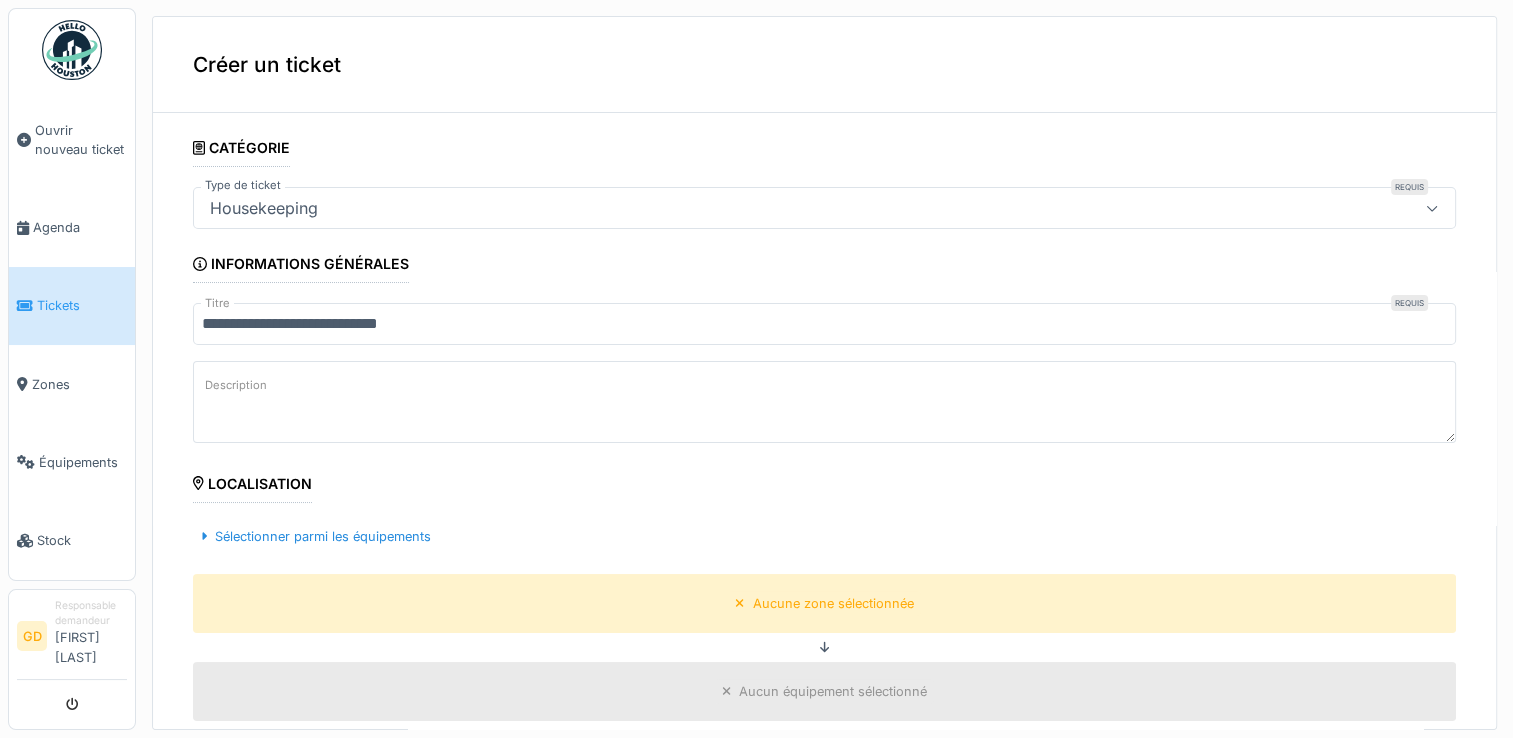 click on "Description" at bounding box center [824, 402] 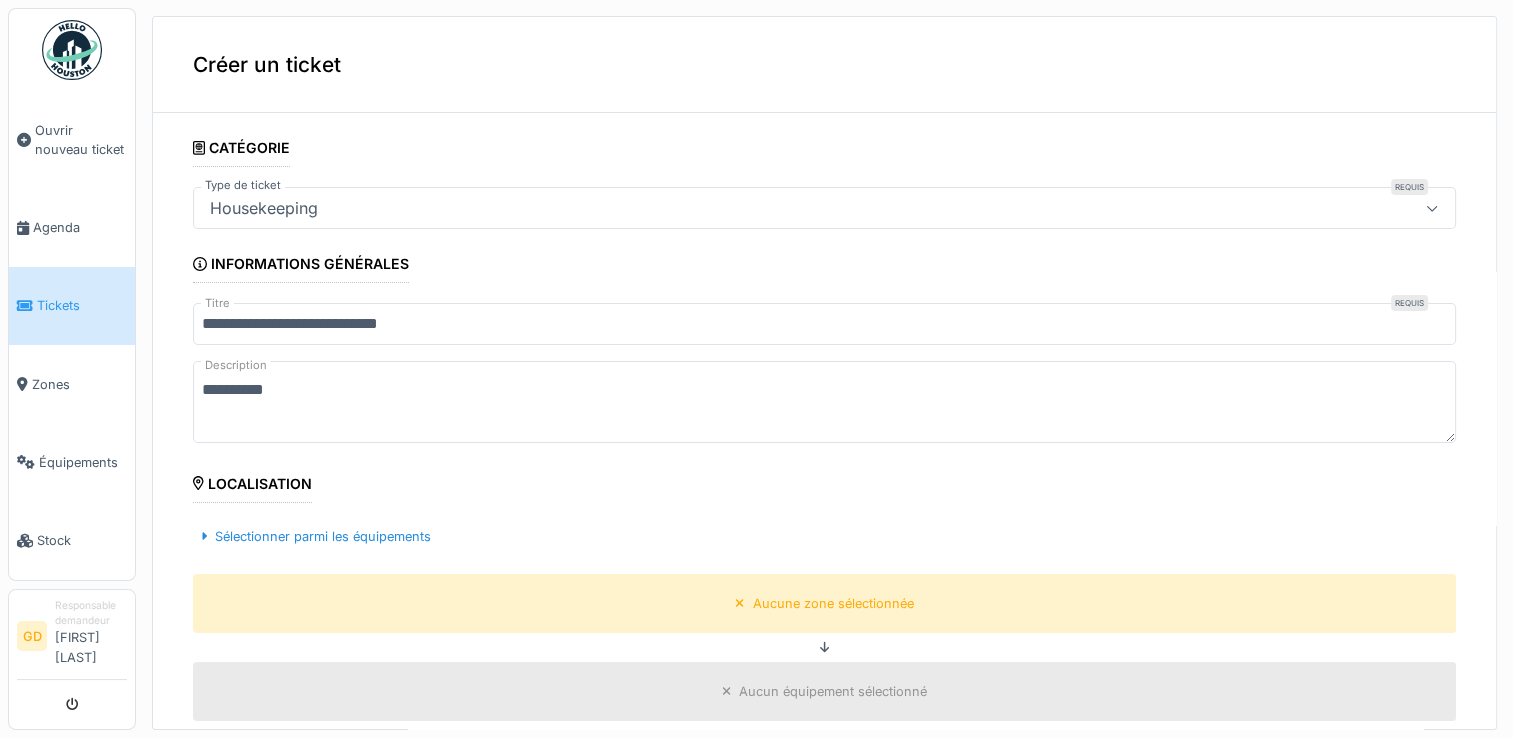 click on "*********" at bounding box center (824, 402) 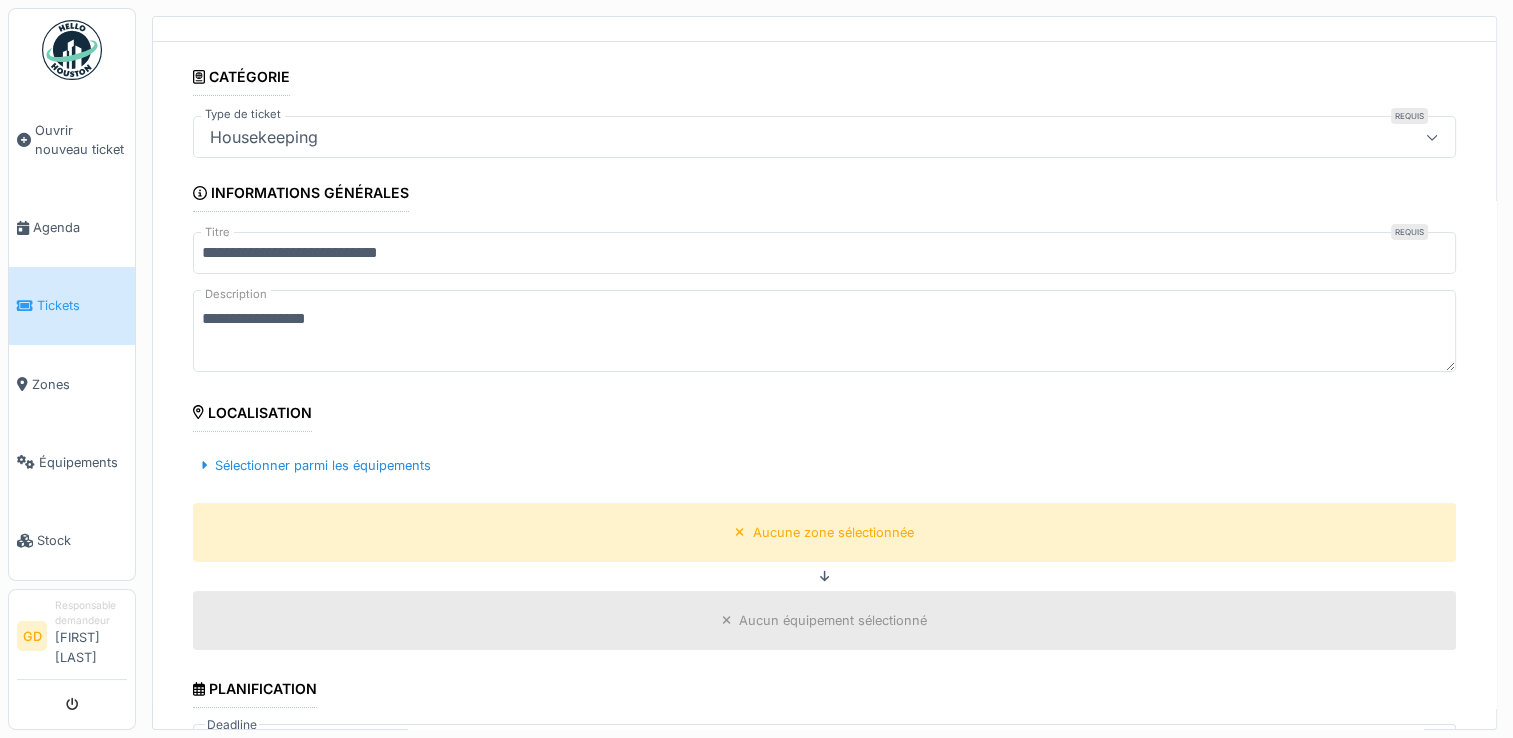 scroll, scrollTop: 100, scrollLeft: 0, axis: vertical 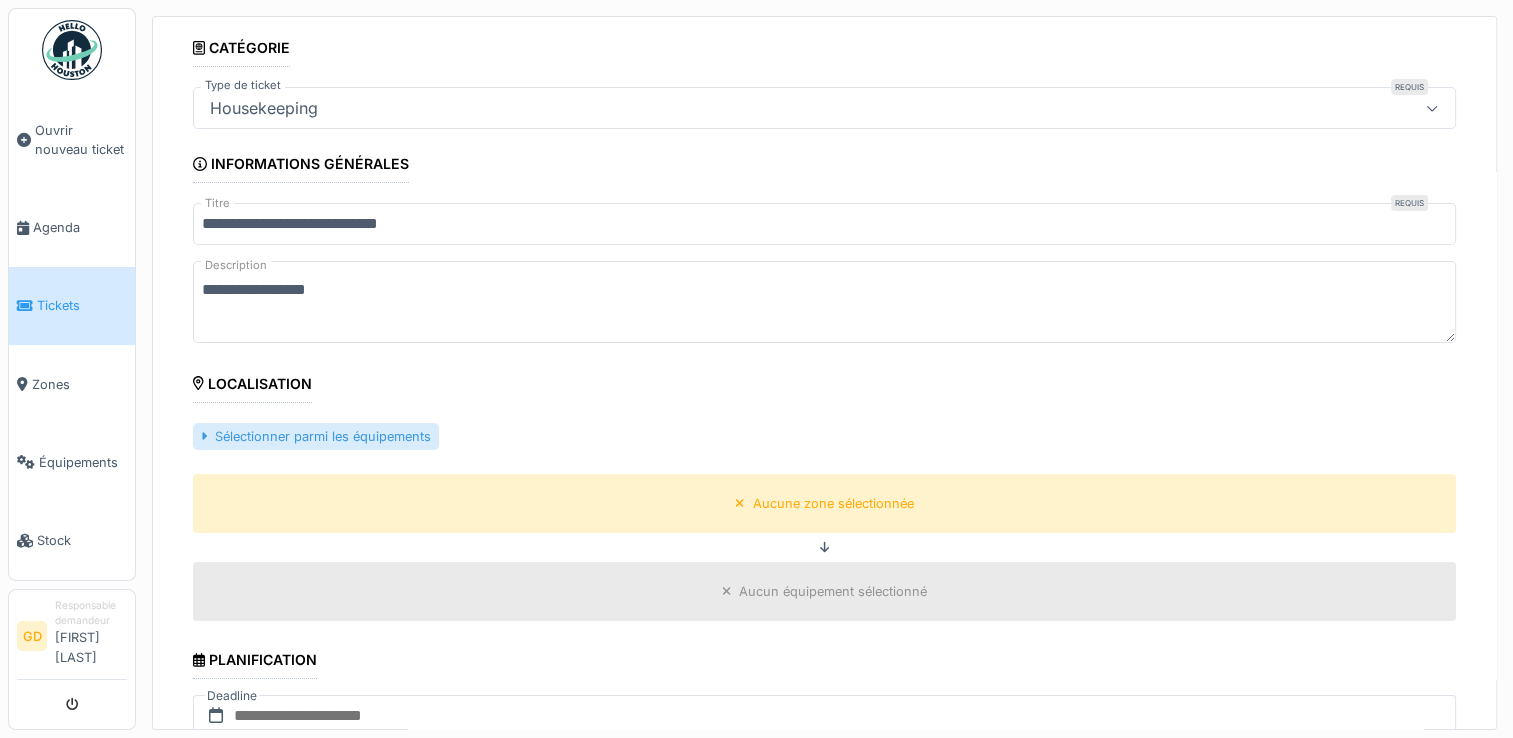 type on "**********" 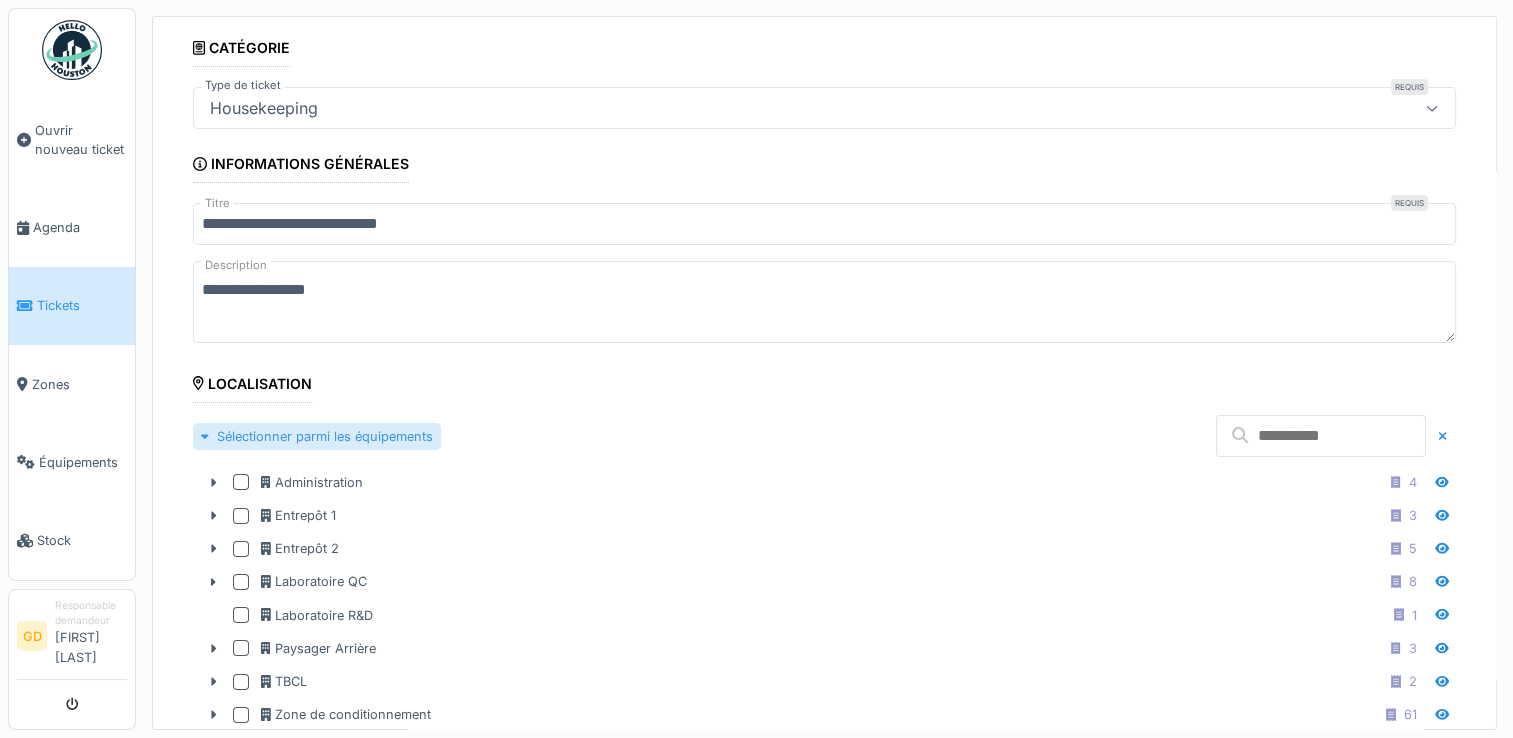 click on "Sélectionner parmi les équipements" at bounding box center (317, 436) 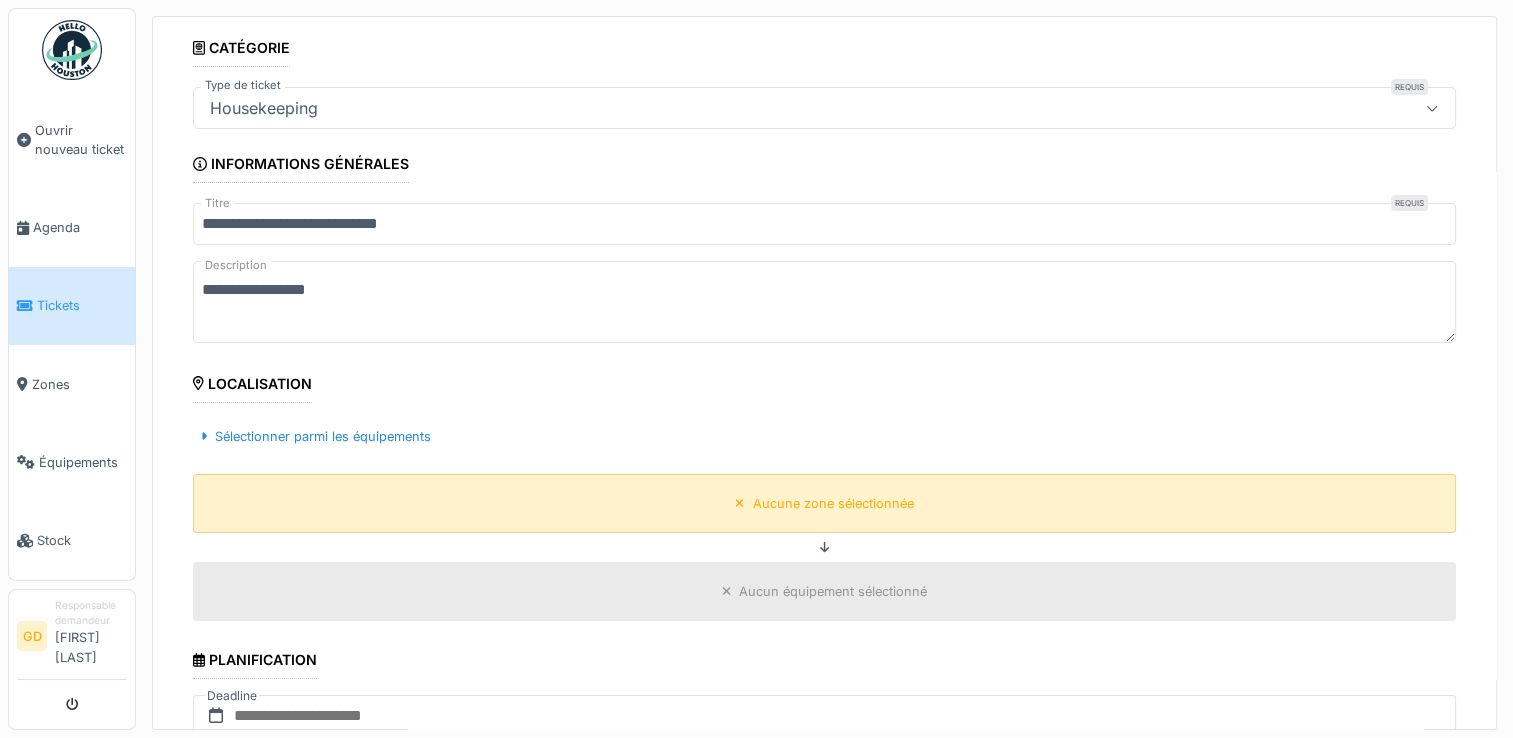 click on "Aucune zone sélectionnée" at bounding box center (833, 503) 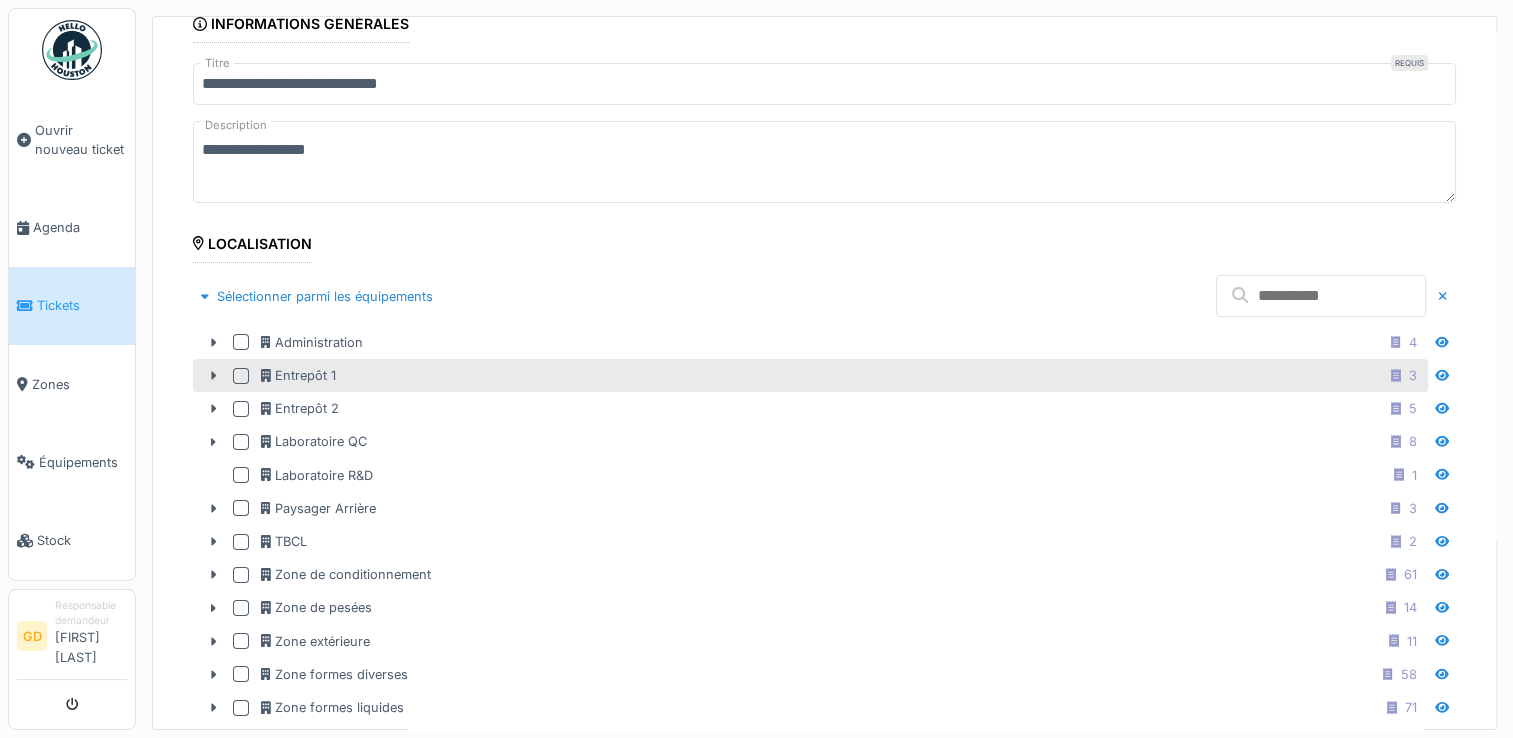 scroll, scrollTop: 500, scrollLeft: 0, axis: vertical 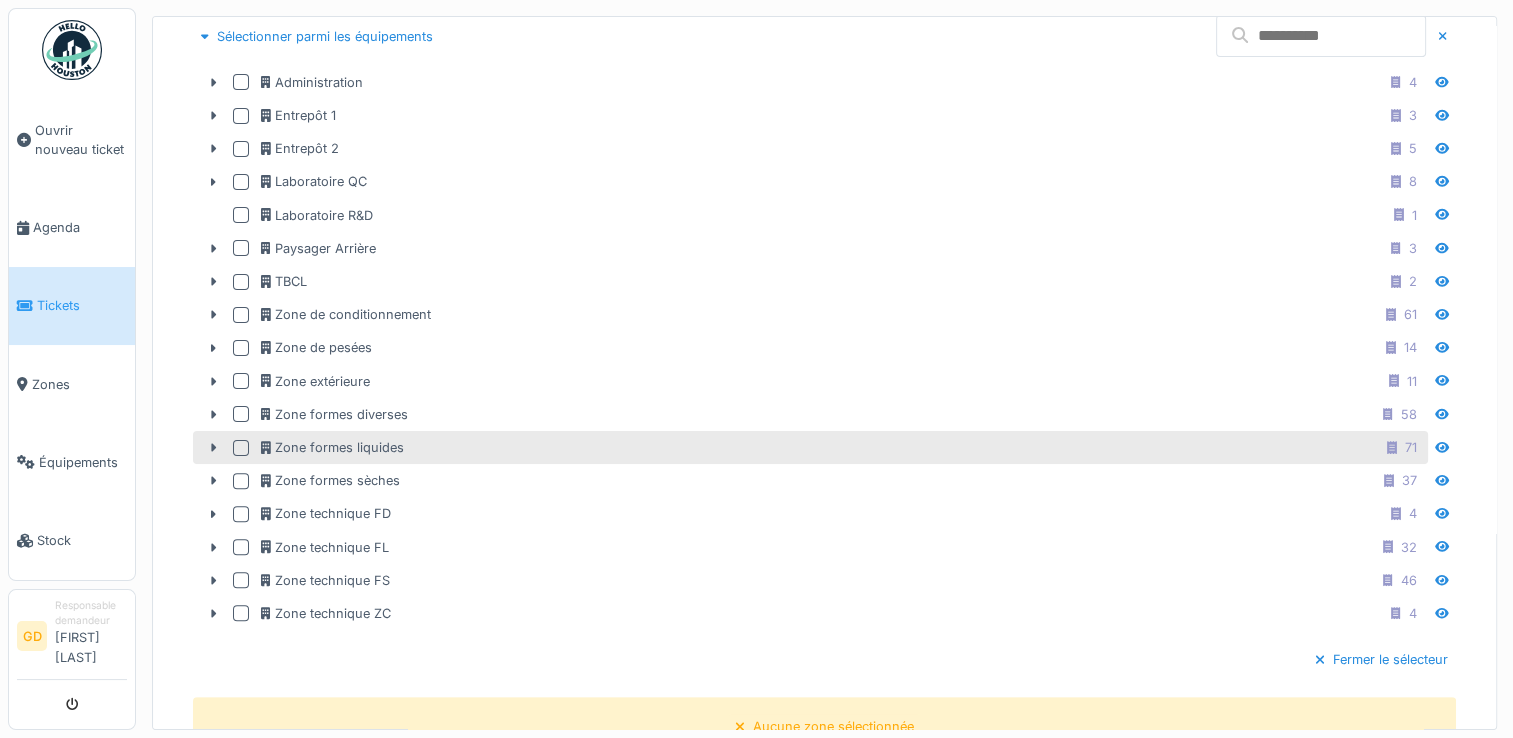 click at bounding box center (241, 448) 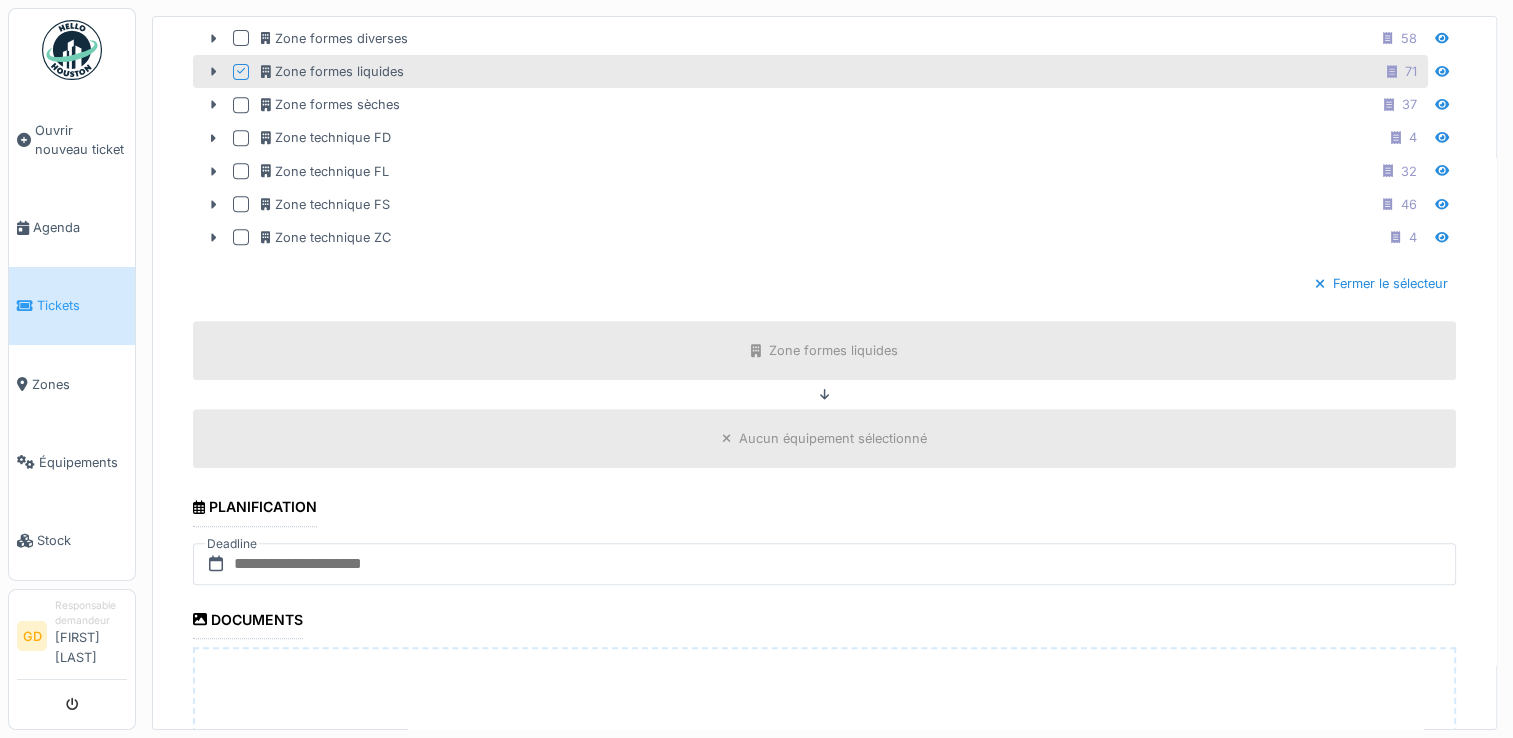 scroll, scrollTop: 1000, scrollLeft: 0, axis: vertical 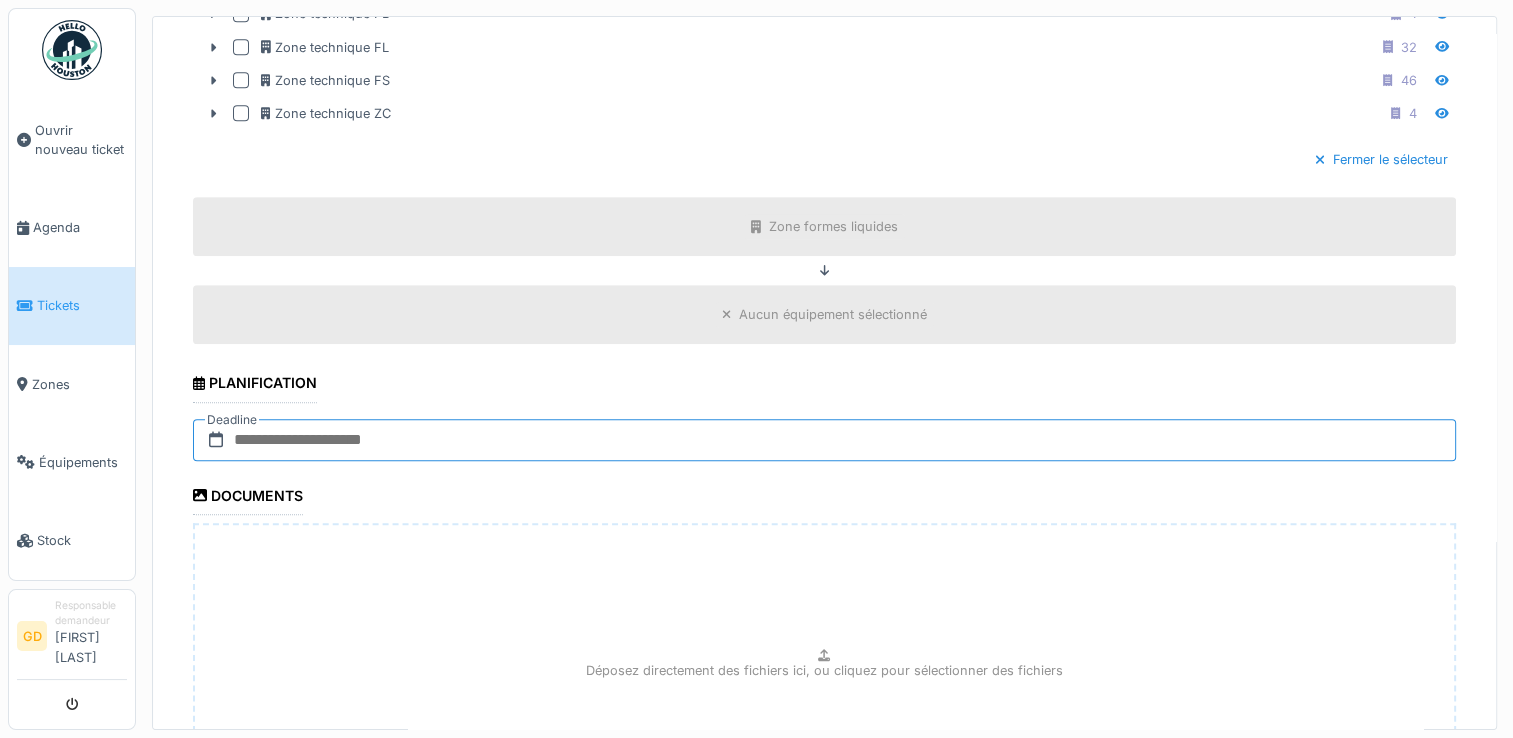 click at bounding box center (824, 440) 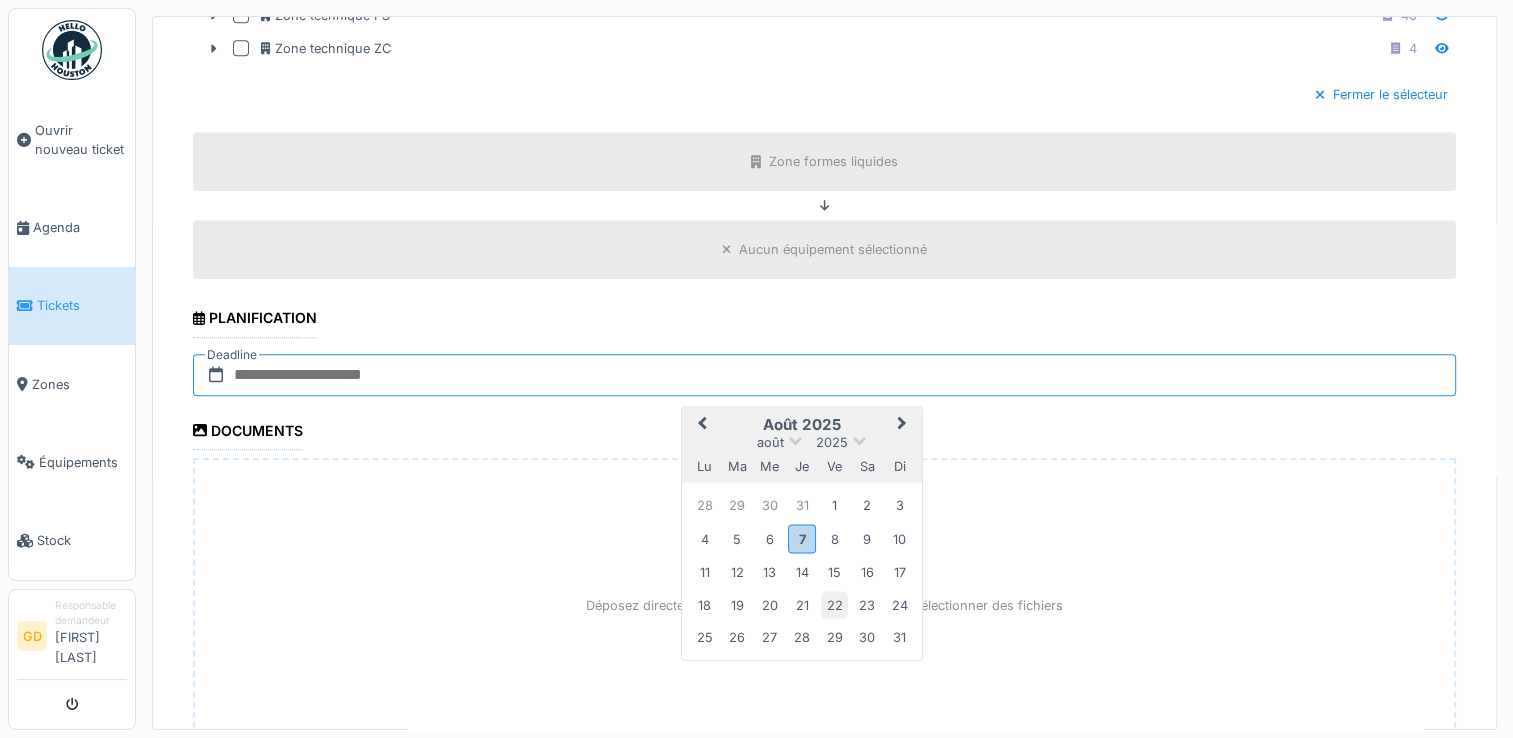 scroll, scrollTop: 1100, scrollLeft: 0, axis: vertical 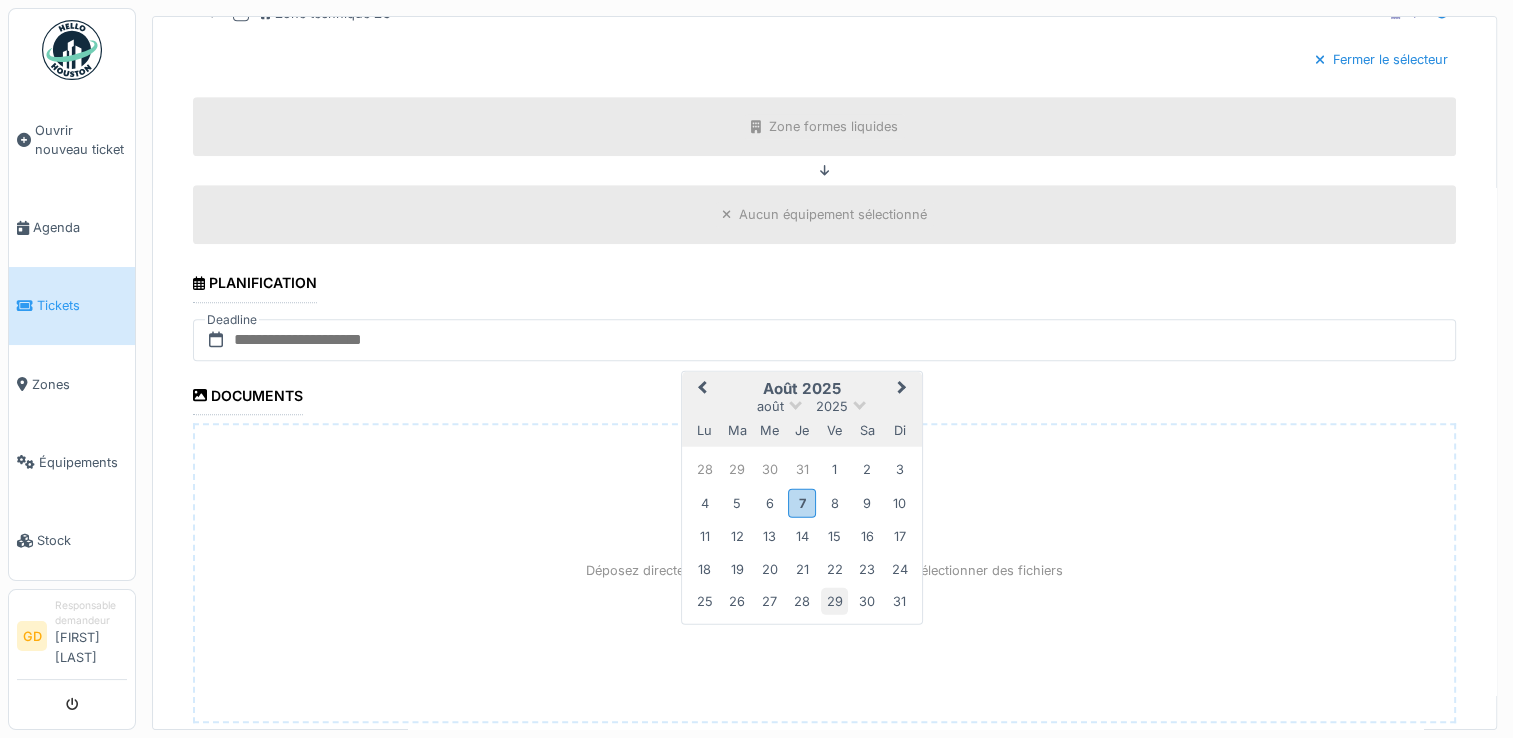 click on "29" at bounding box center (834, 601) 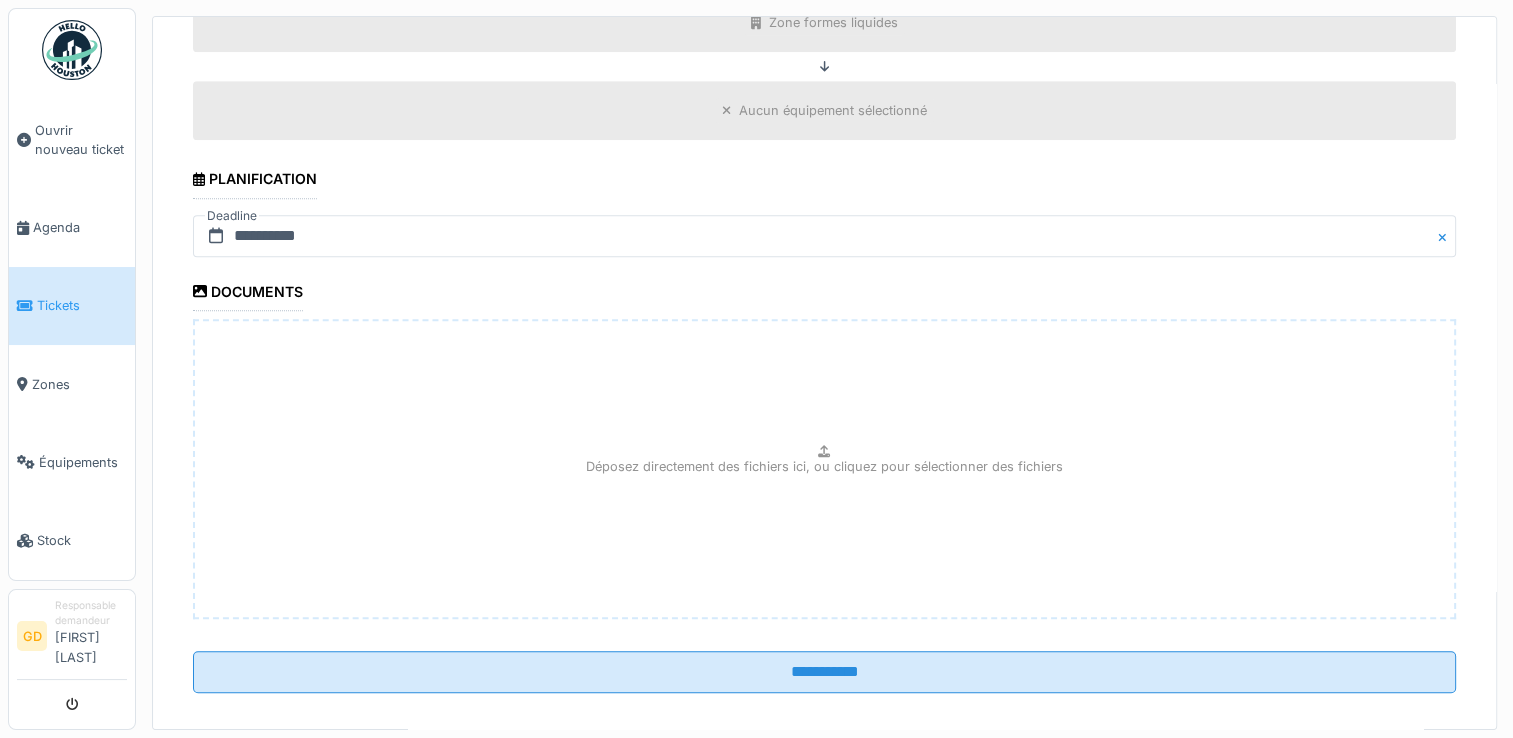 scroll, scrollTop: 1211, scrollLeft: 0, axis: vertical 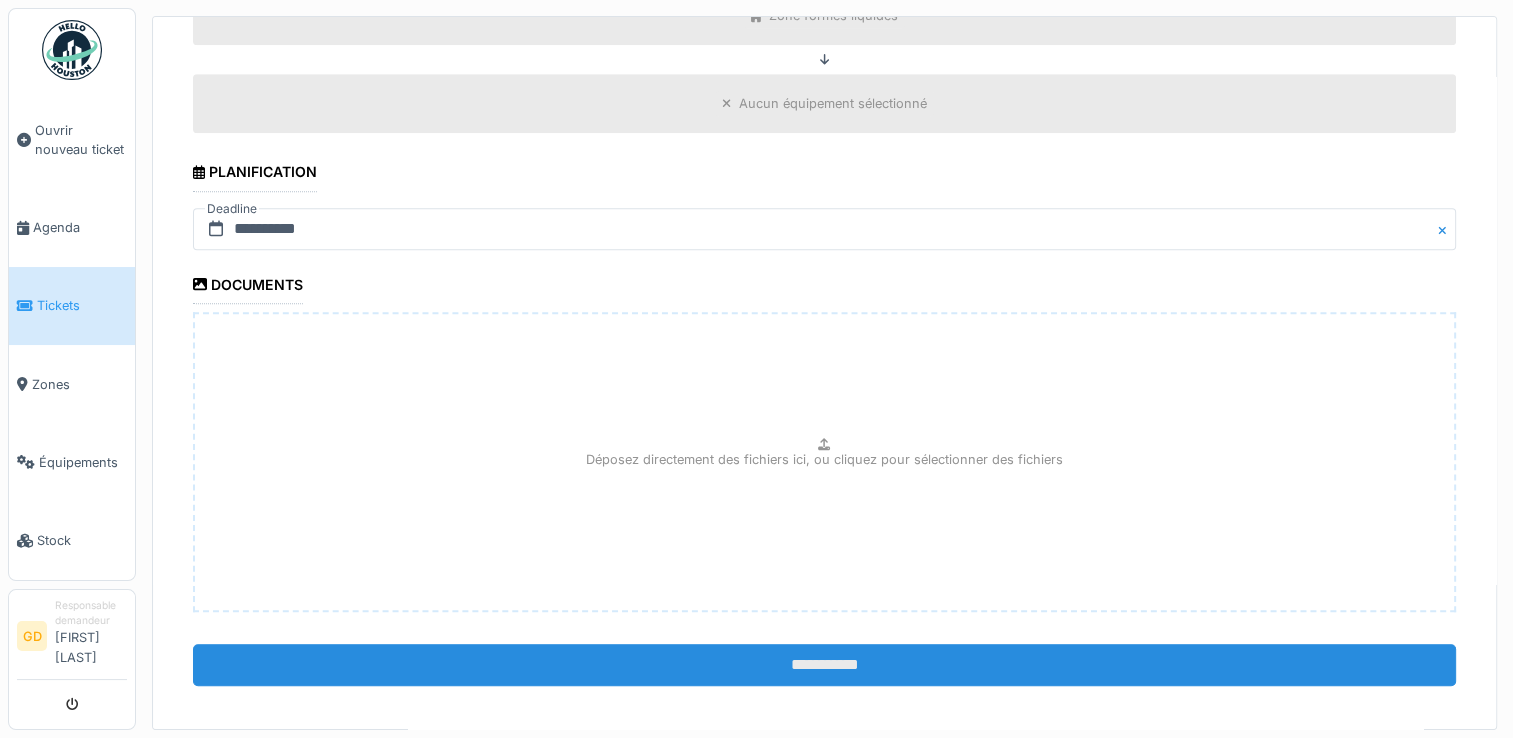 click on "**********" at bounding box center [824, 665] 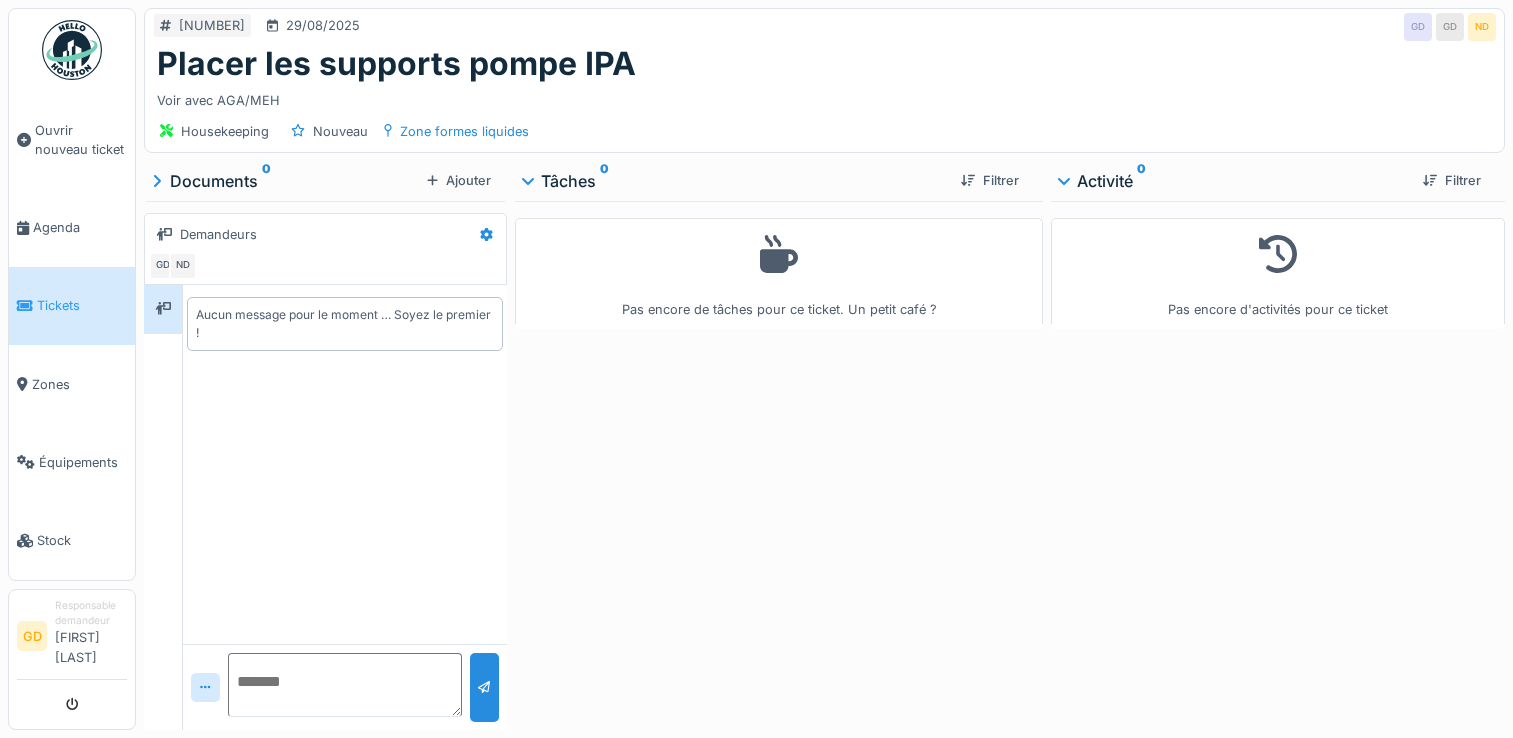 scroll, scrollTop: 0, scrollLeft: 0, axis: both 